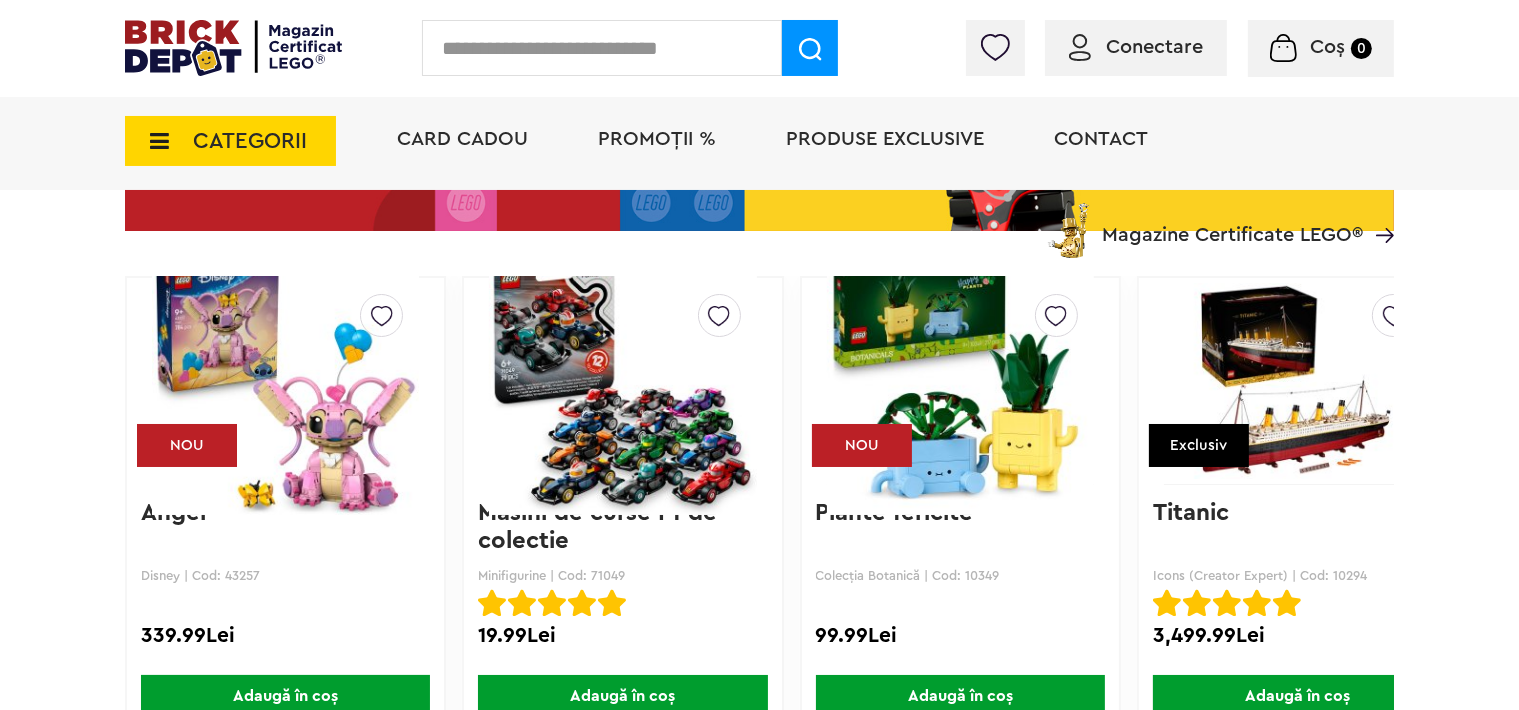 scroll, scrollTop: 2851, scrollLeft: 0, axis: vertical 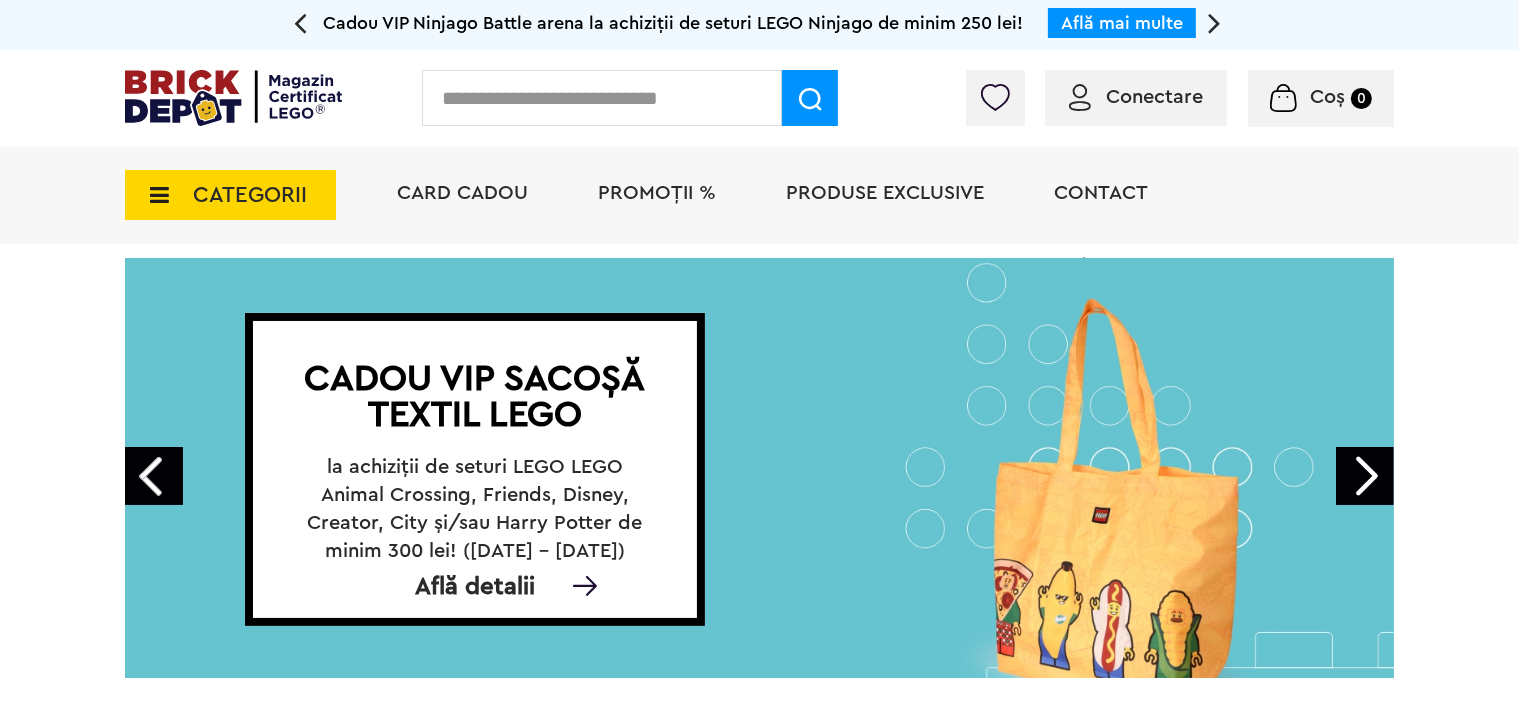 click on "CATEGORII" at bounding box center [250, 195] 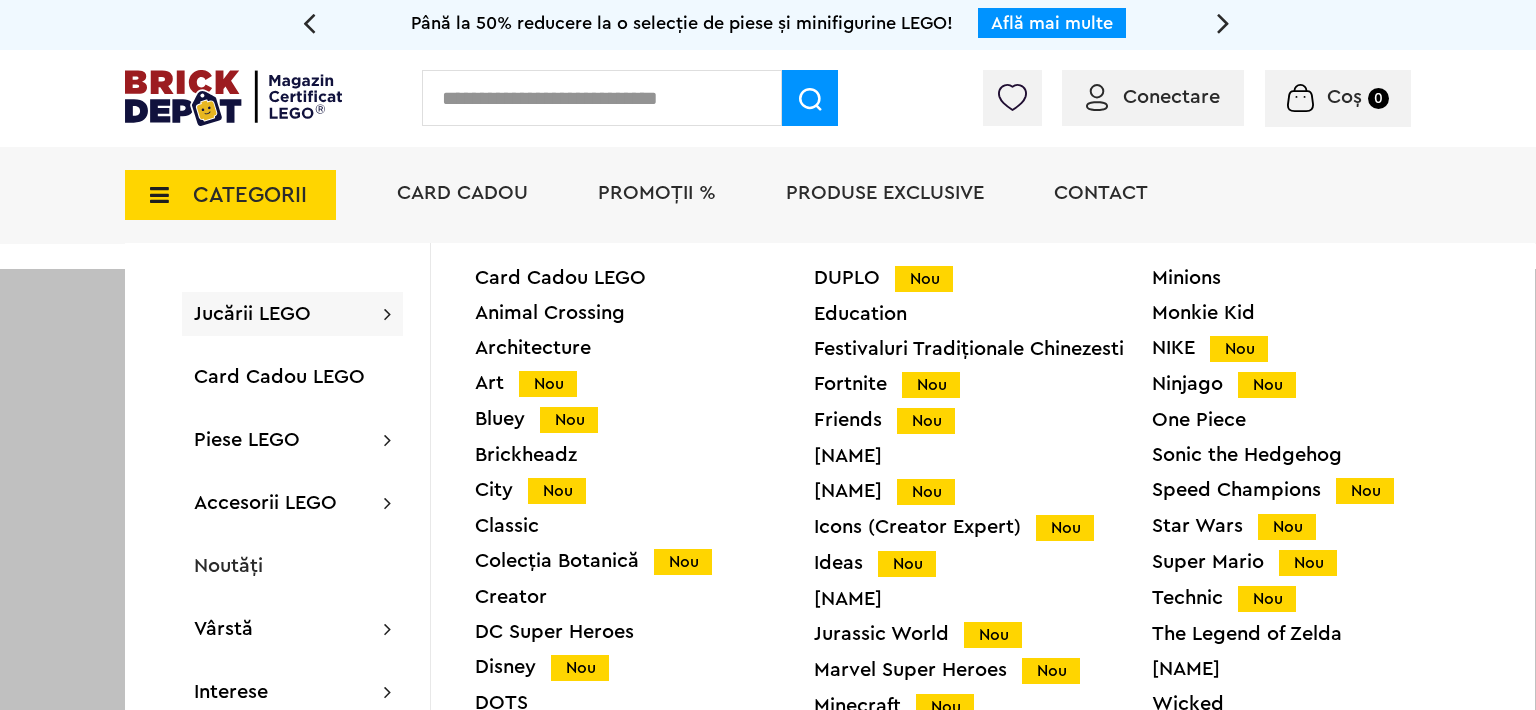 click on "Speed Champions Nou" at bounding box center (1321, 490) 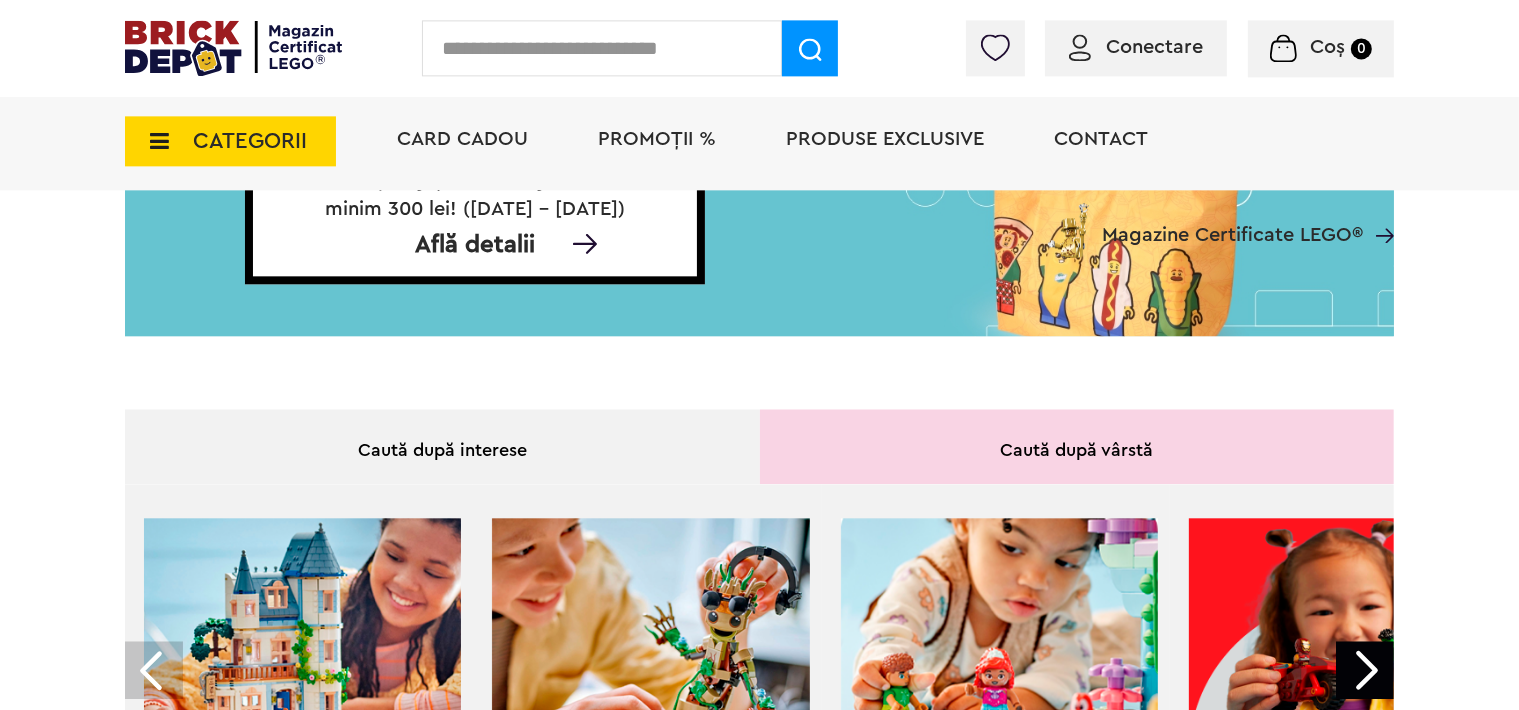 scroll, scrollTop: 422, scrollLeft: 0, axis: vertical 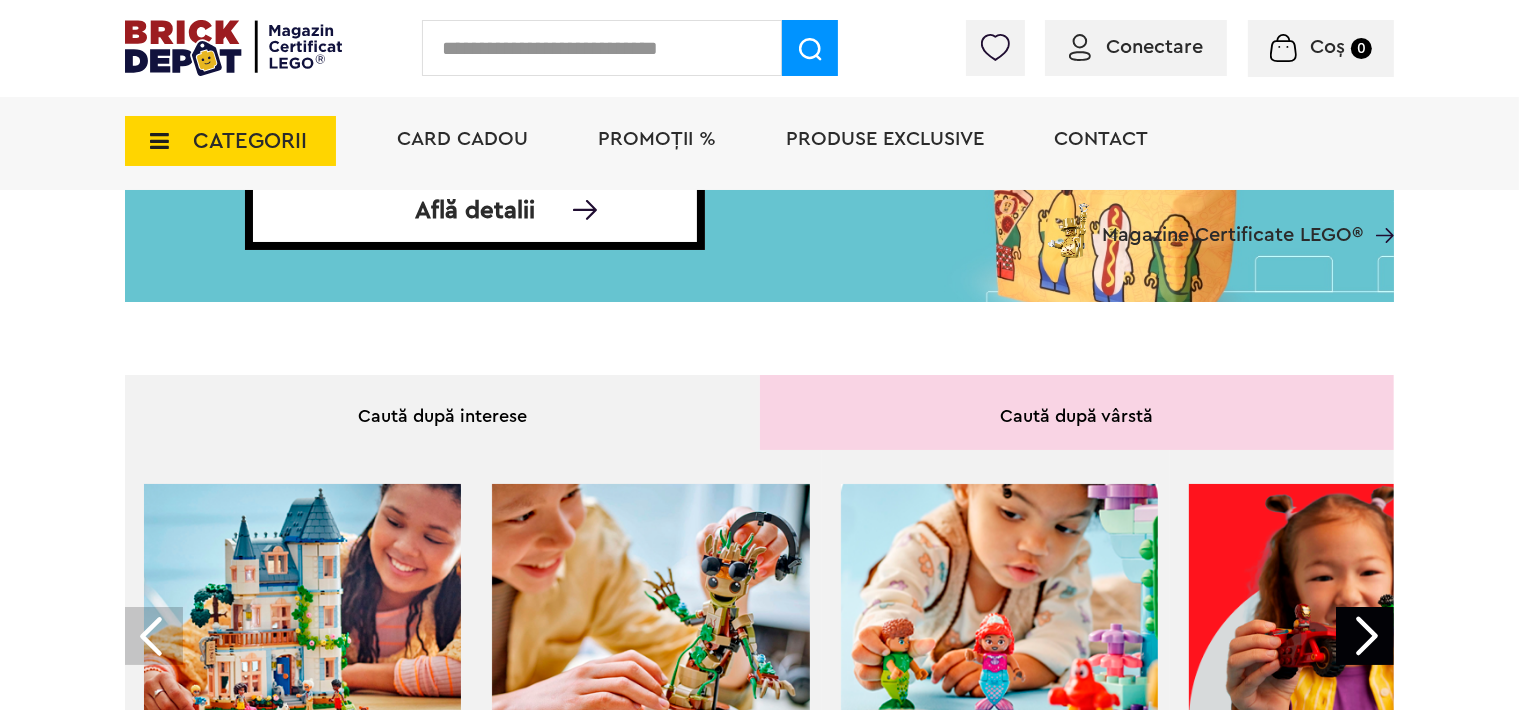 click on "CATEGORII" at bounding box center (250, 141) 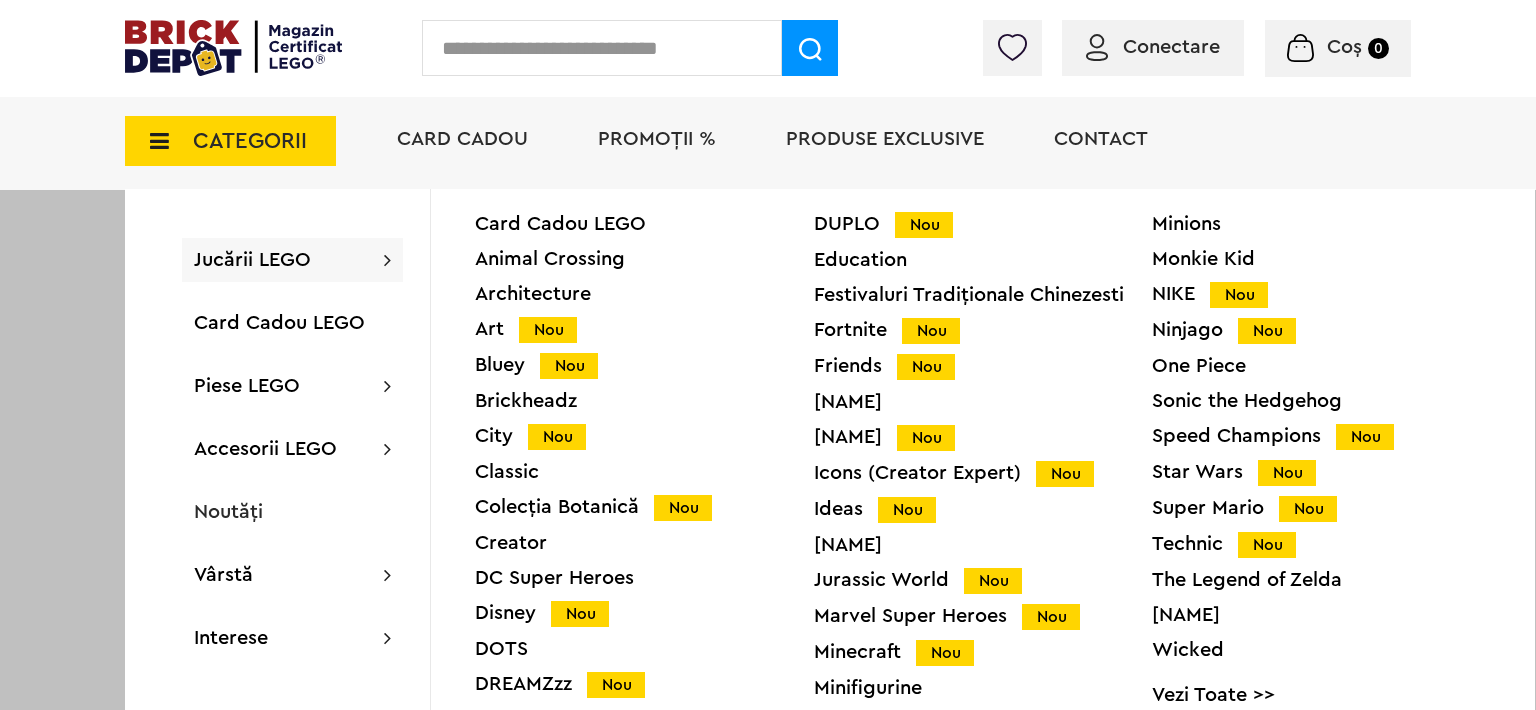 click on "Speed Champions Nou" at bounding box center [1321, 436] 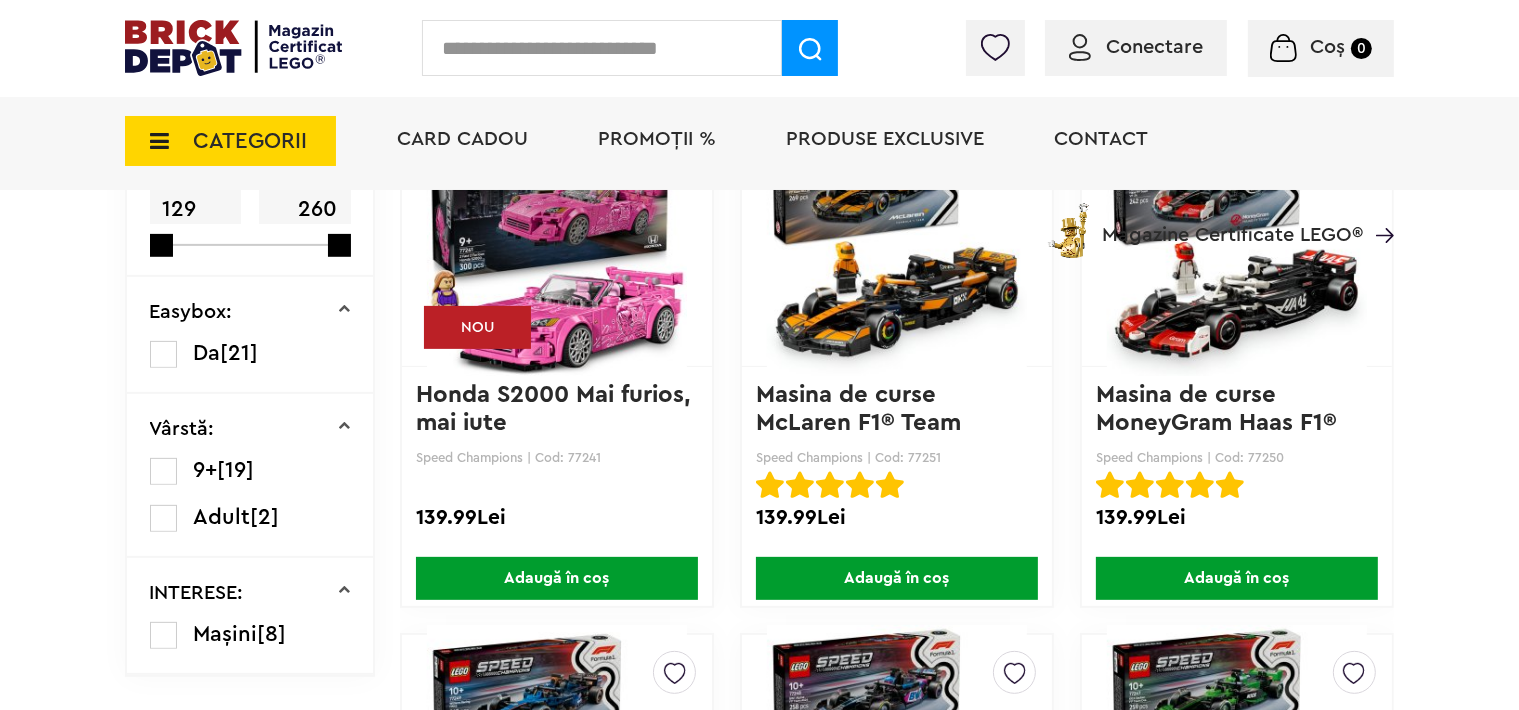 scroll, scrollTop: 528, scrollLeft: 0, axis: vertical 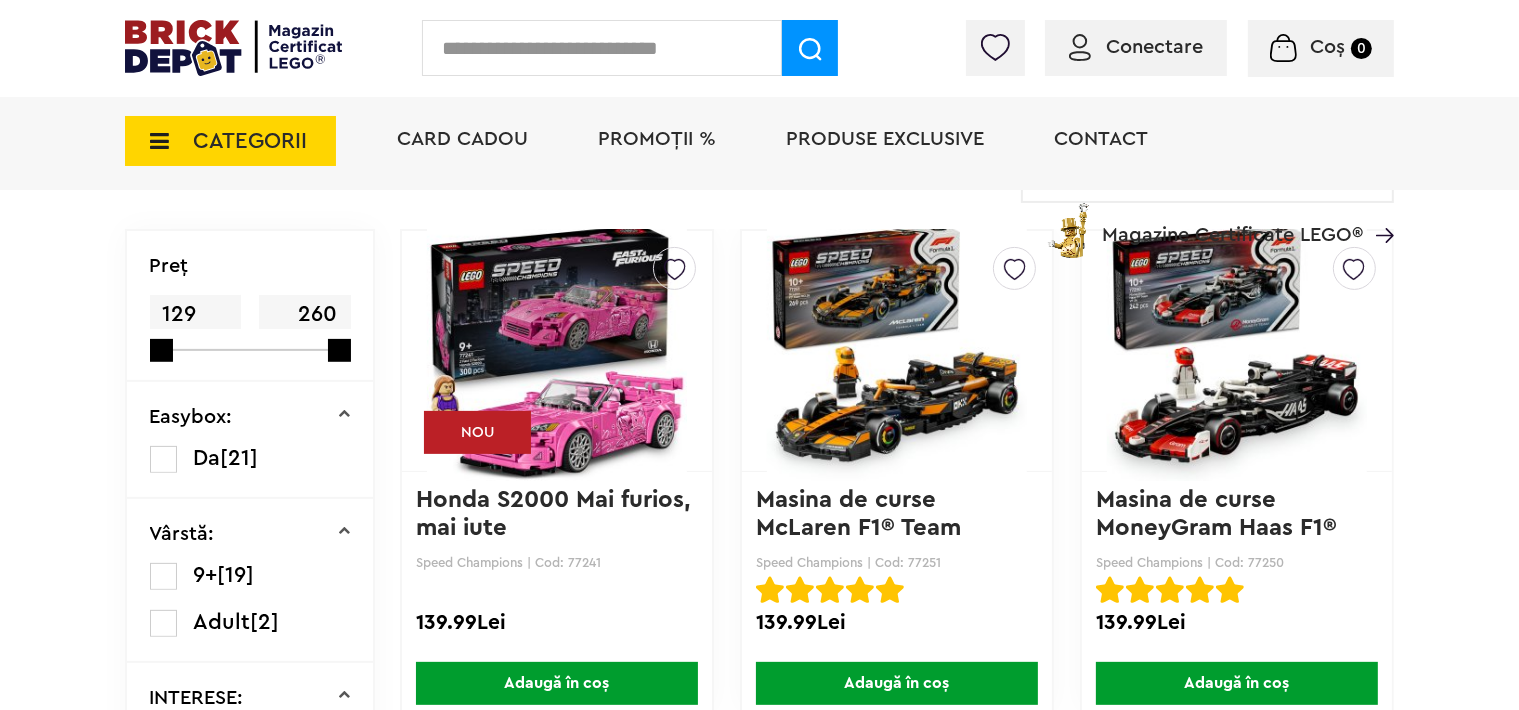 click at bounding box center (557, 351) 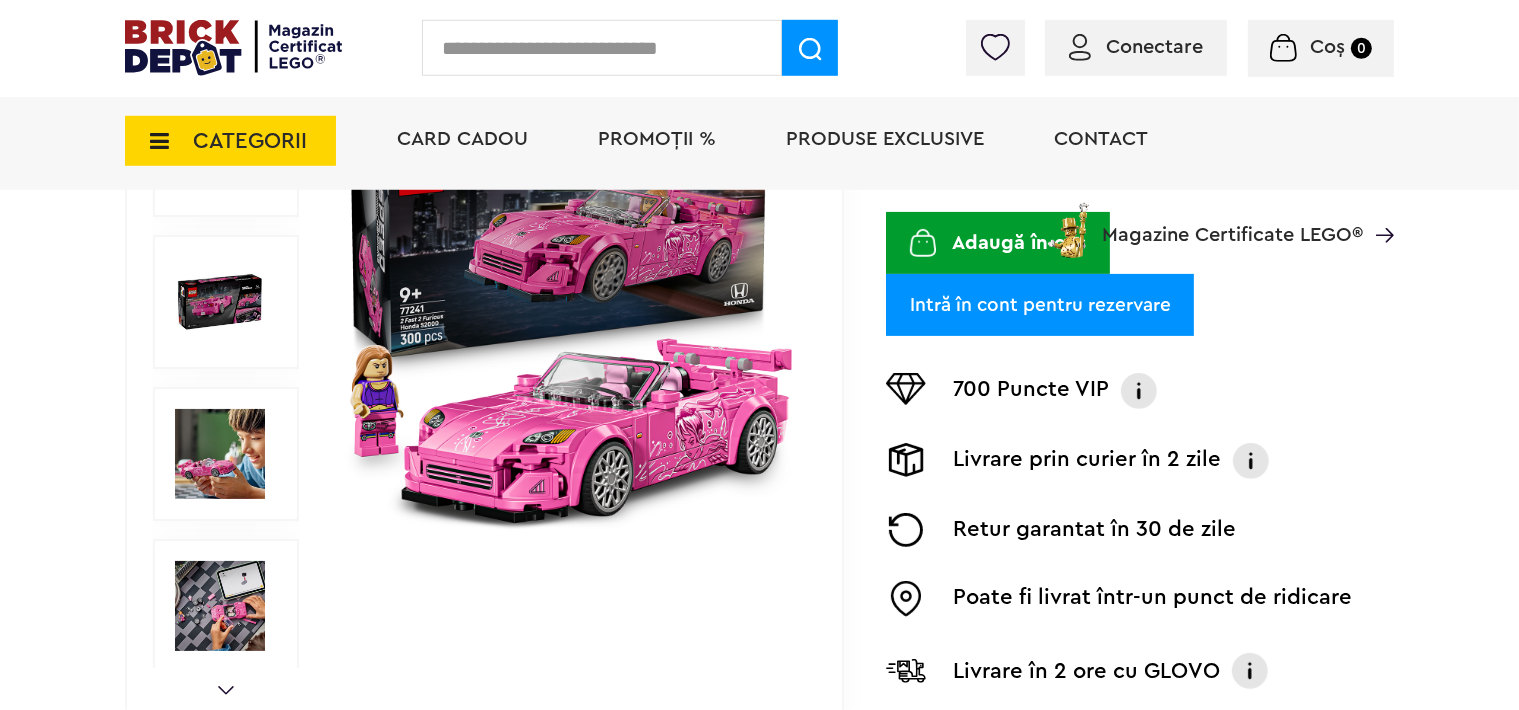 scroll, scrollTop: 528, scrollLeft: 0, axis: vertical 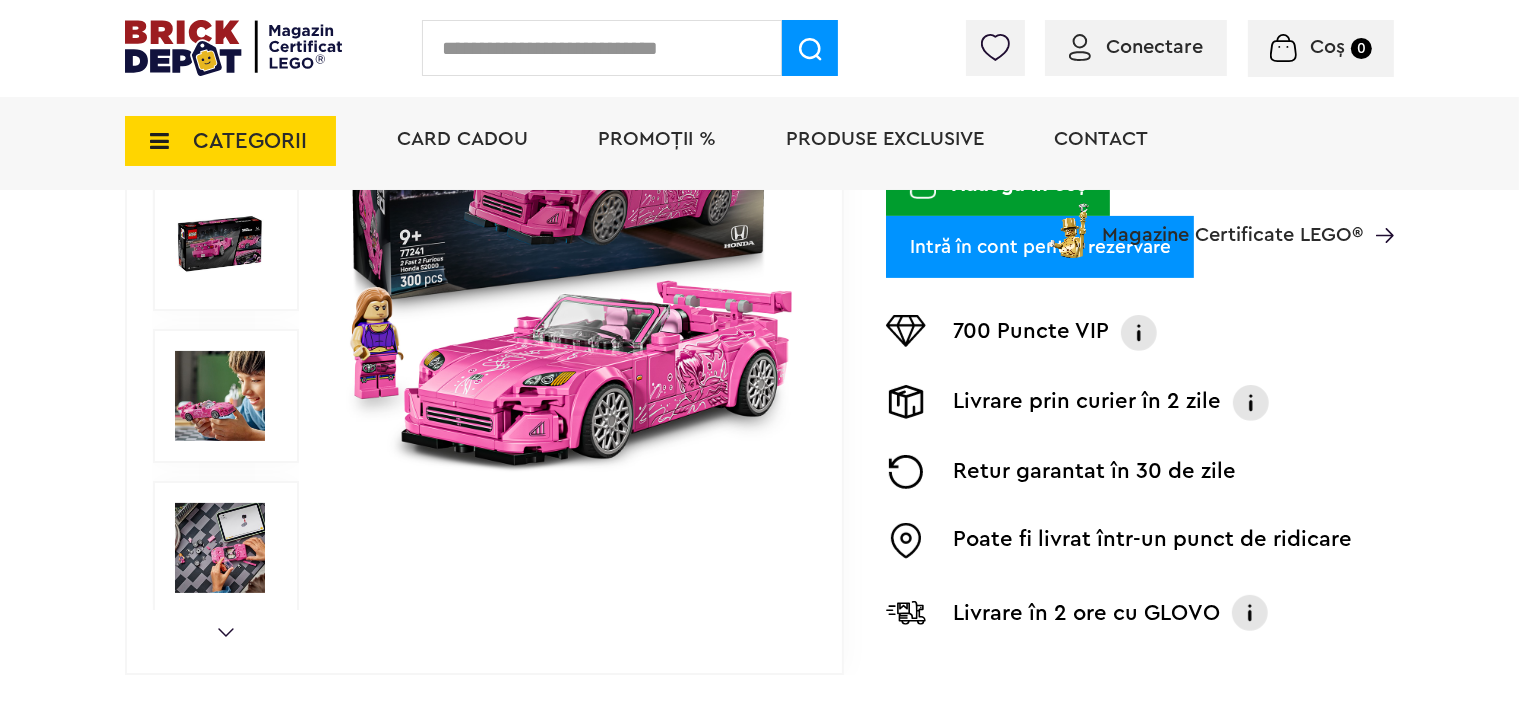 click at bounding box center (571, 244) 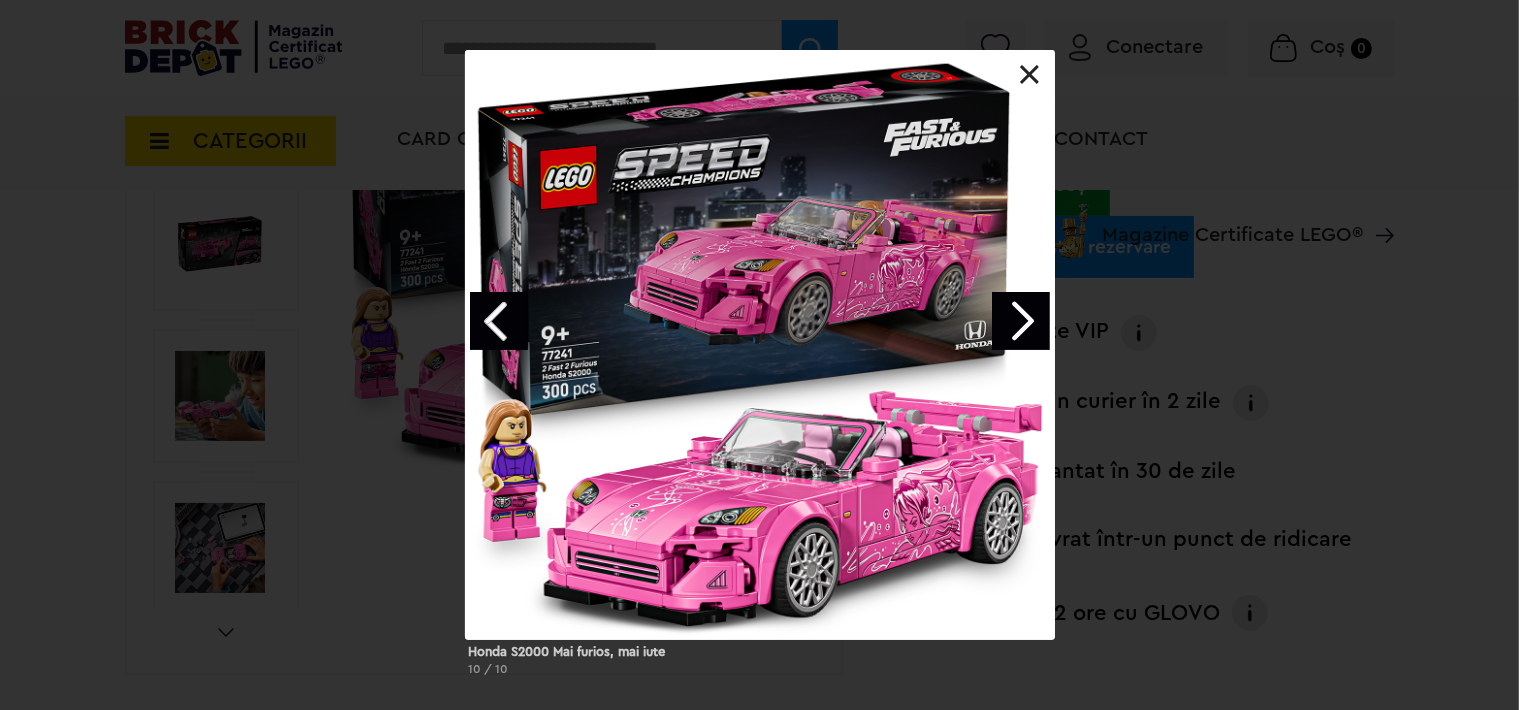 click at bounding box center (1030, 75) 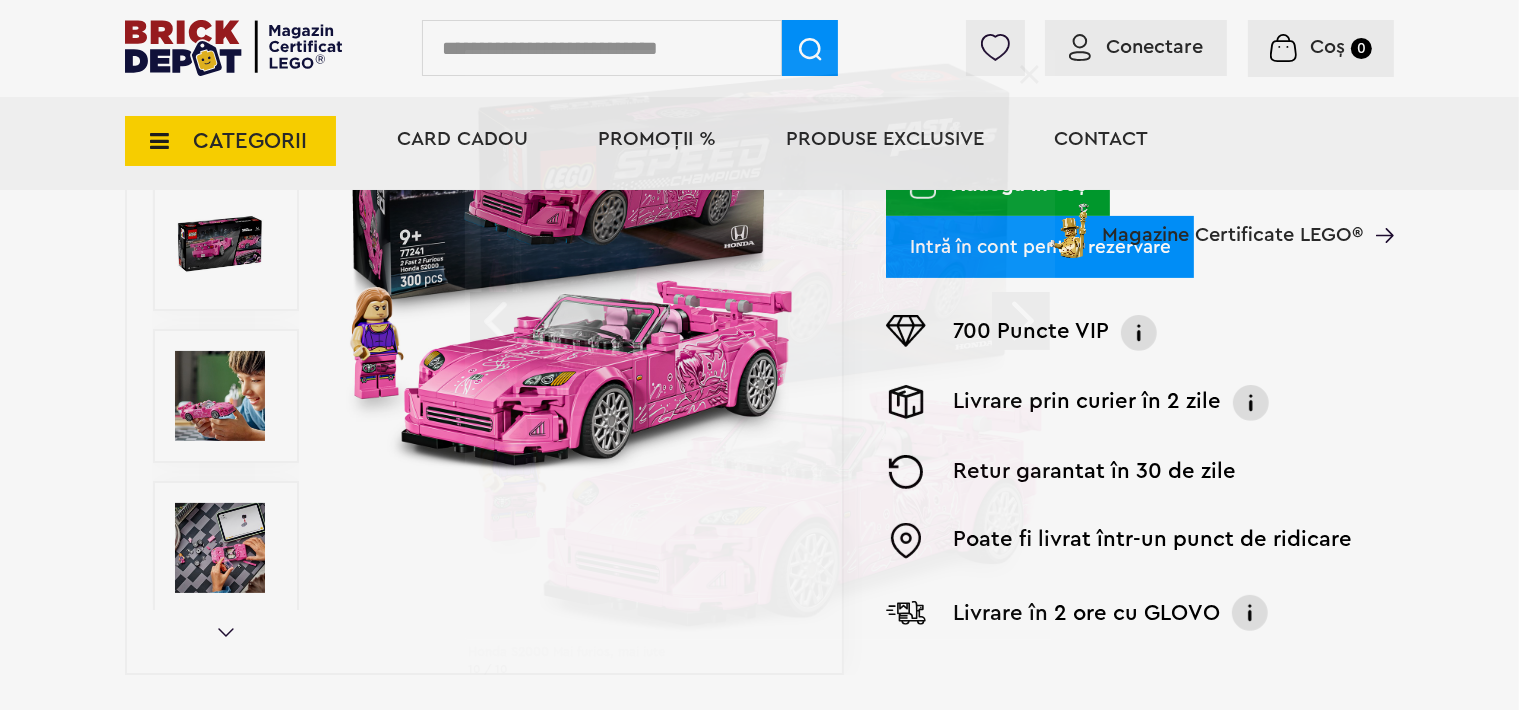 scroll, scrollTop: 105, scrollLeft: 0, axis: vertical 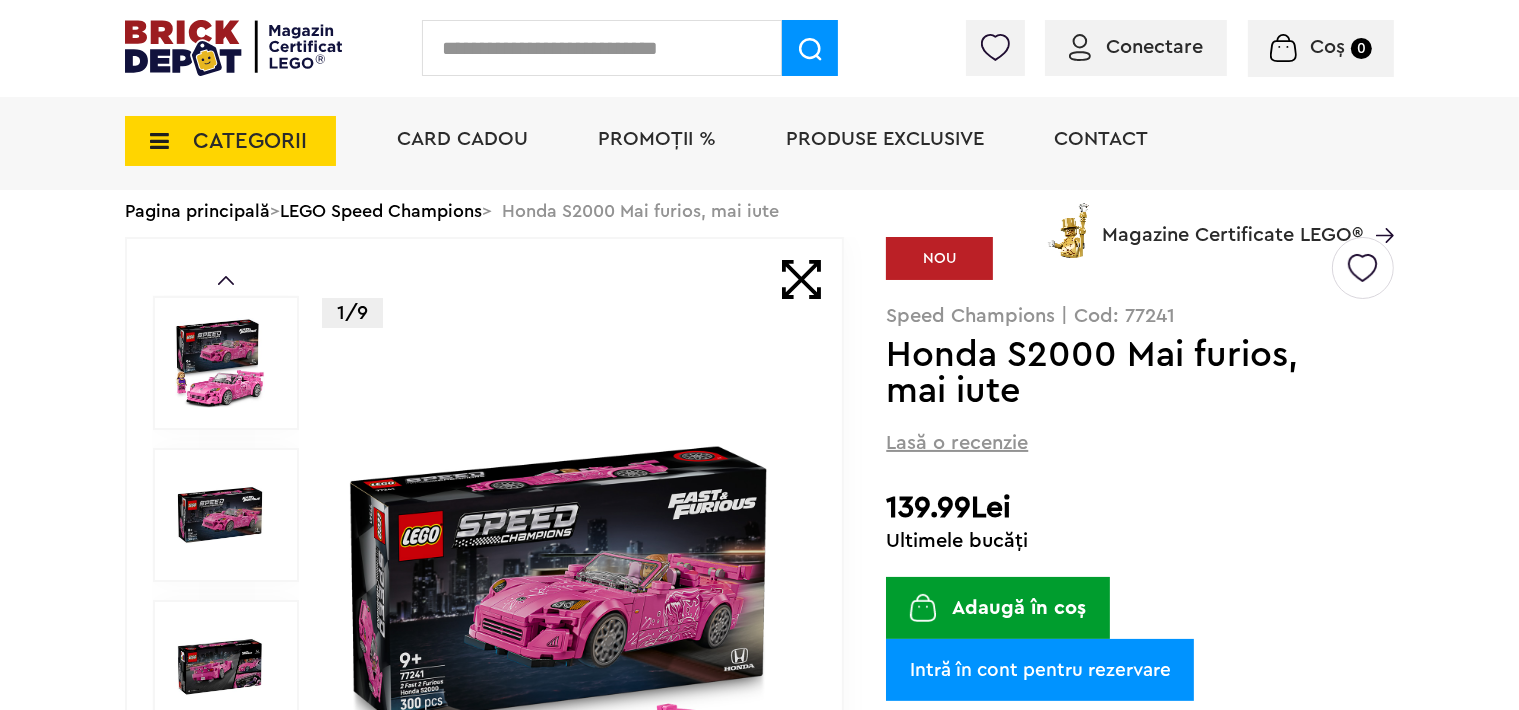 click at bounding box center [602, 48] 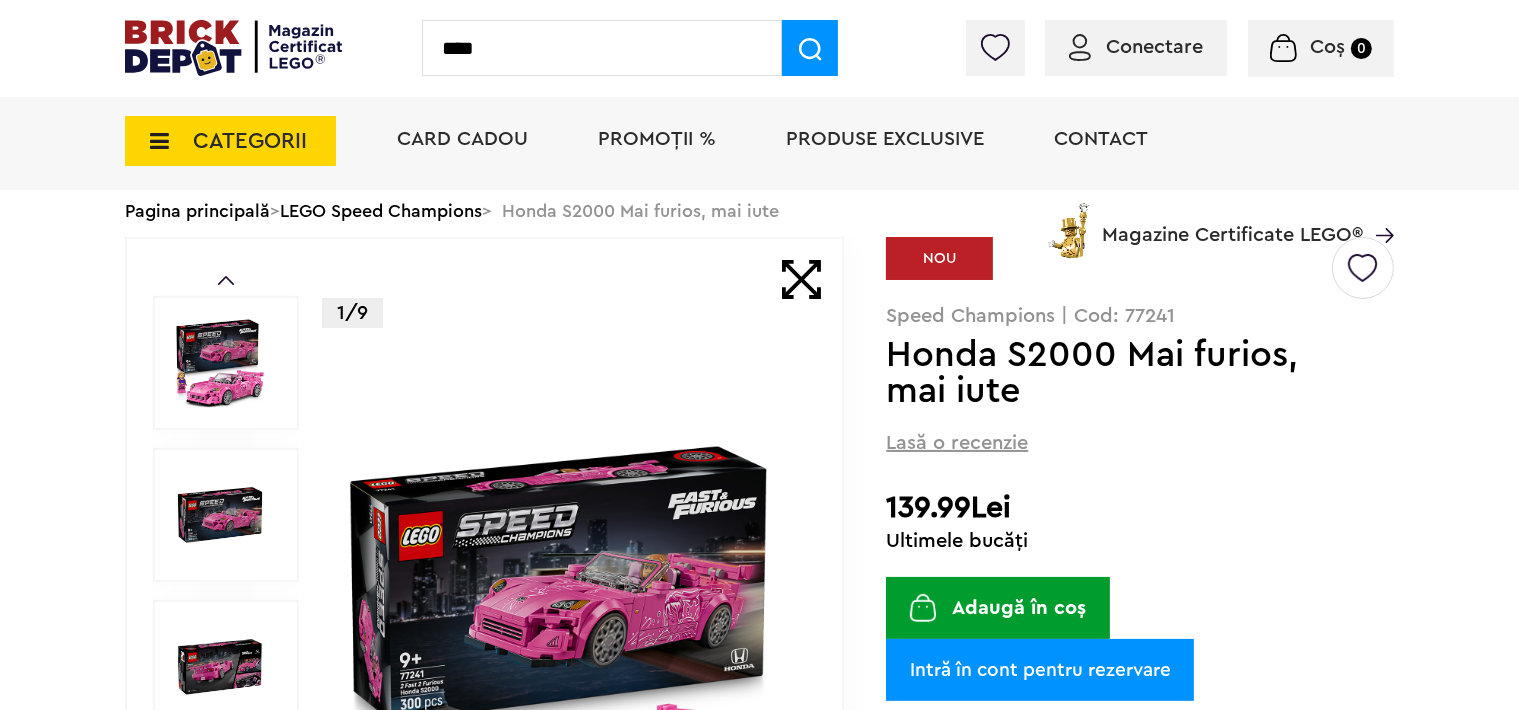 type on "****" 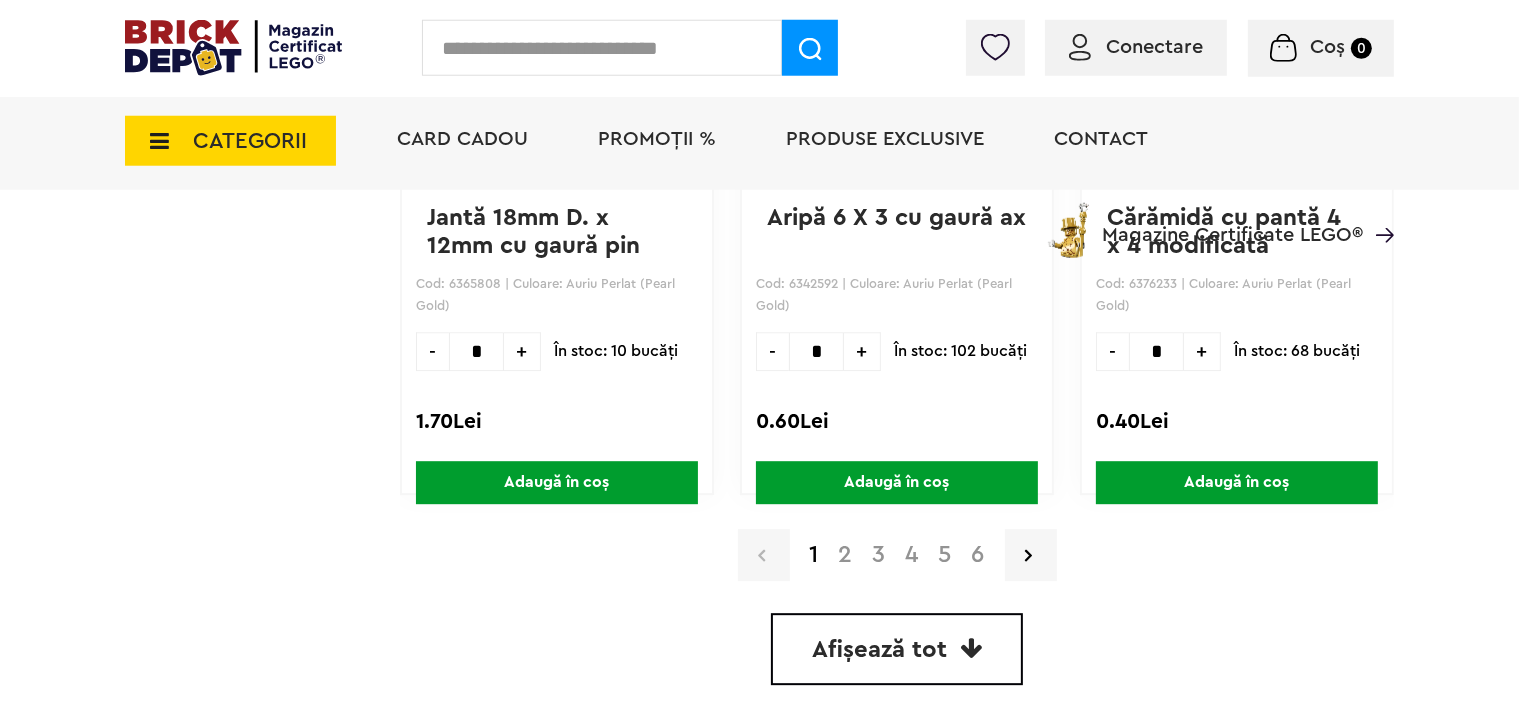 scroll, scrollTop: 5808, scrollLeft: 0, axis: vertical 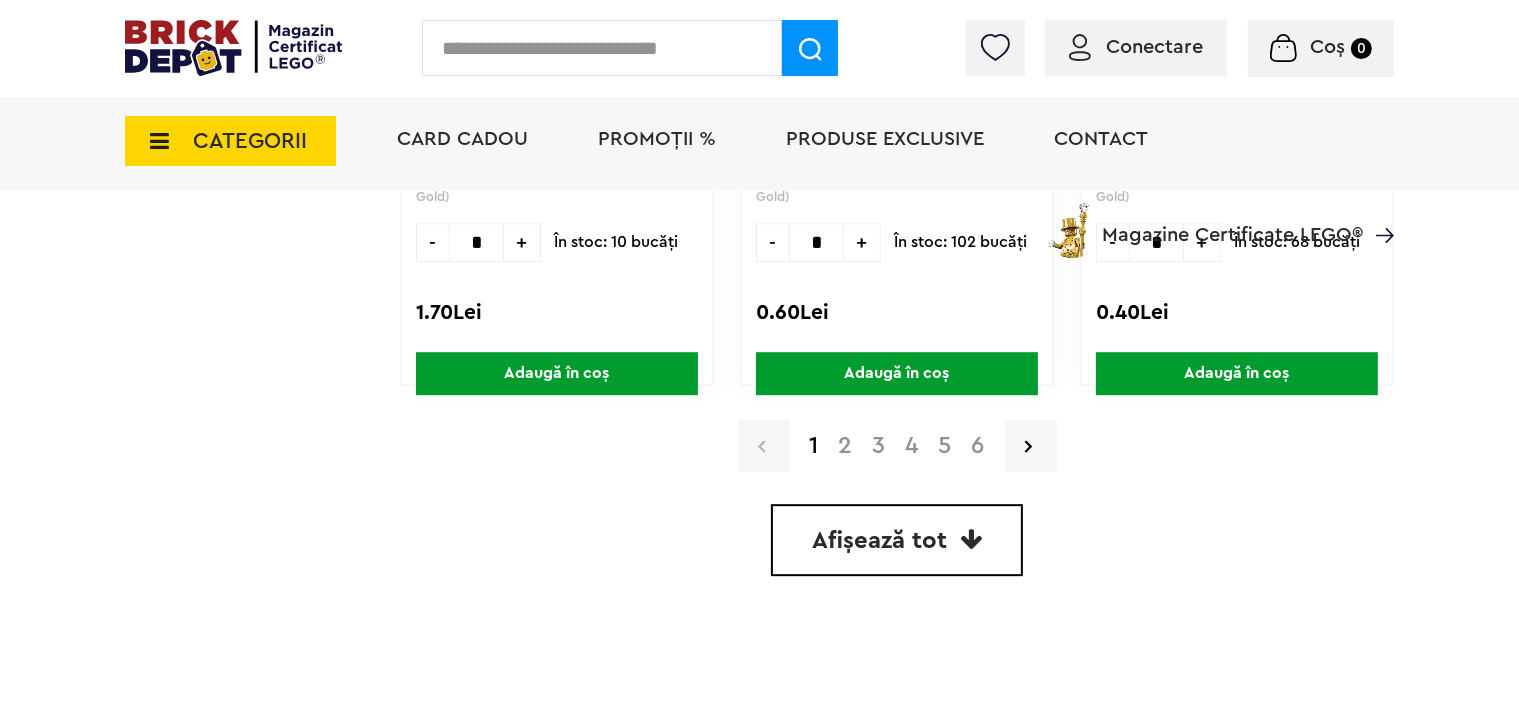 click on "Afișează tot" at bounding box center [879, 541] 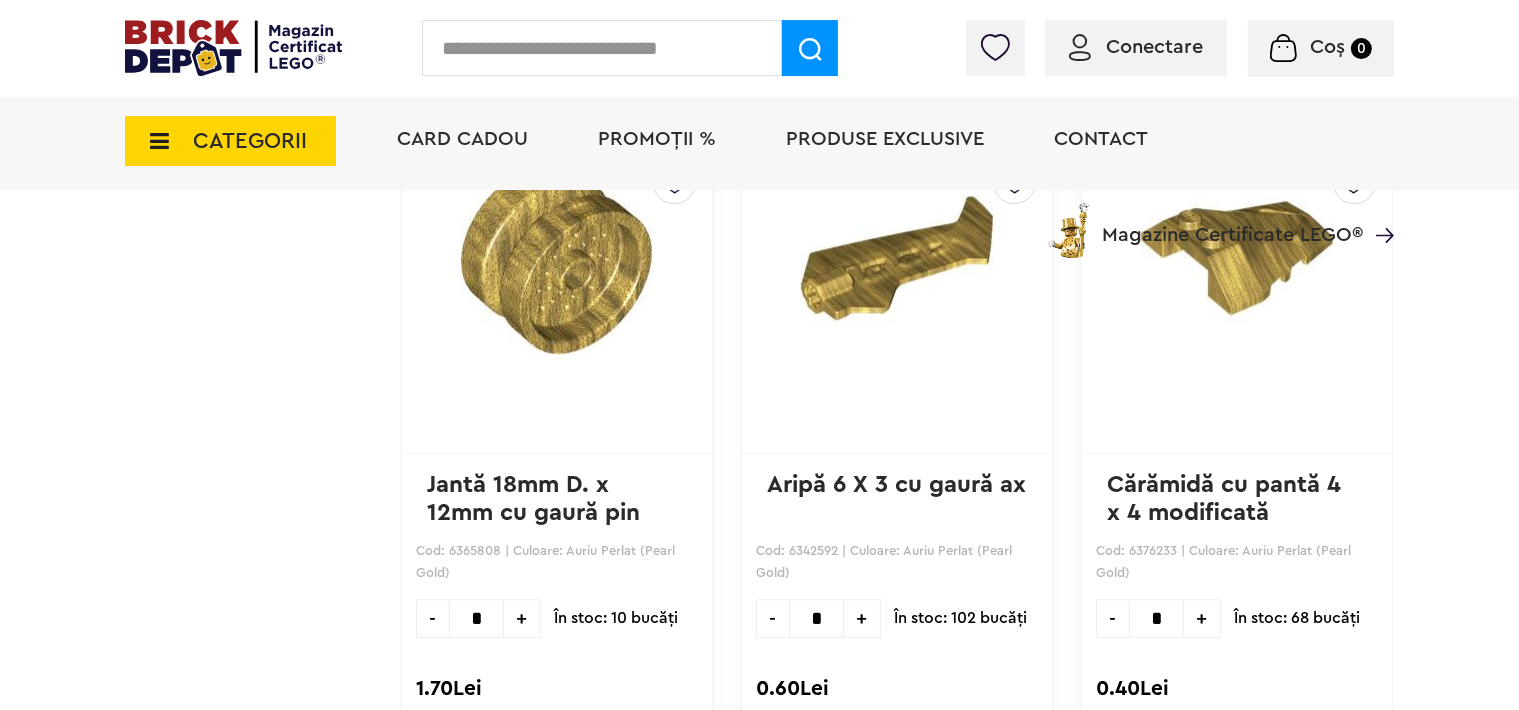 scroll, scrollTop: 5385, scrollLeft: 0, axis: vertical 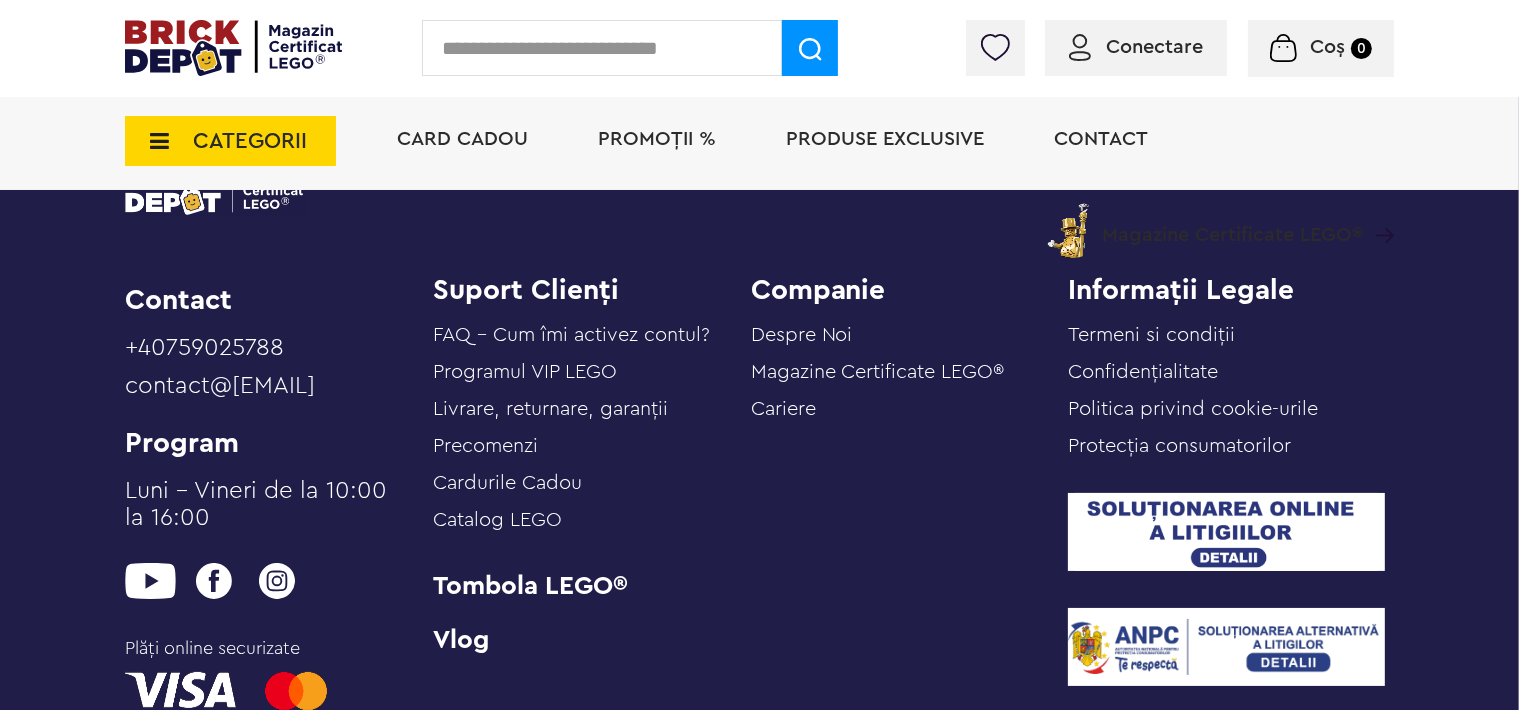 click on "Livrare, returnare, garanţii" at bounding box center [550, 409] 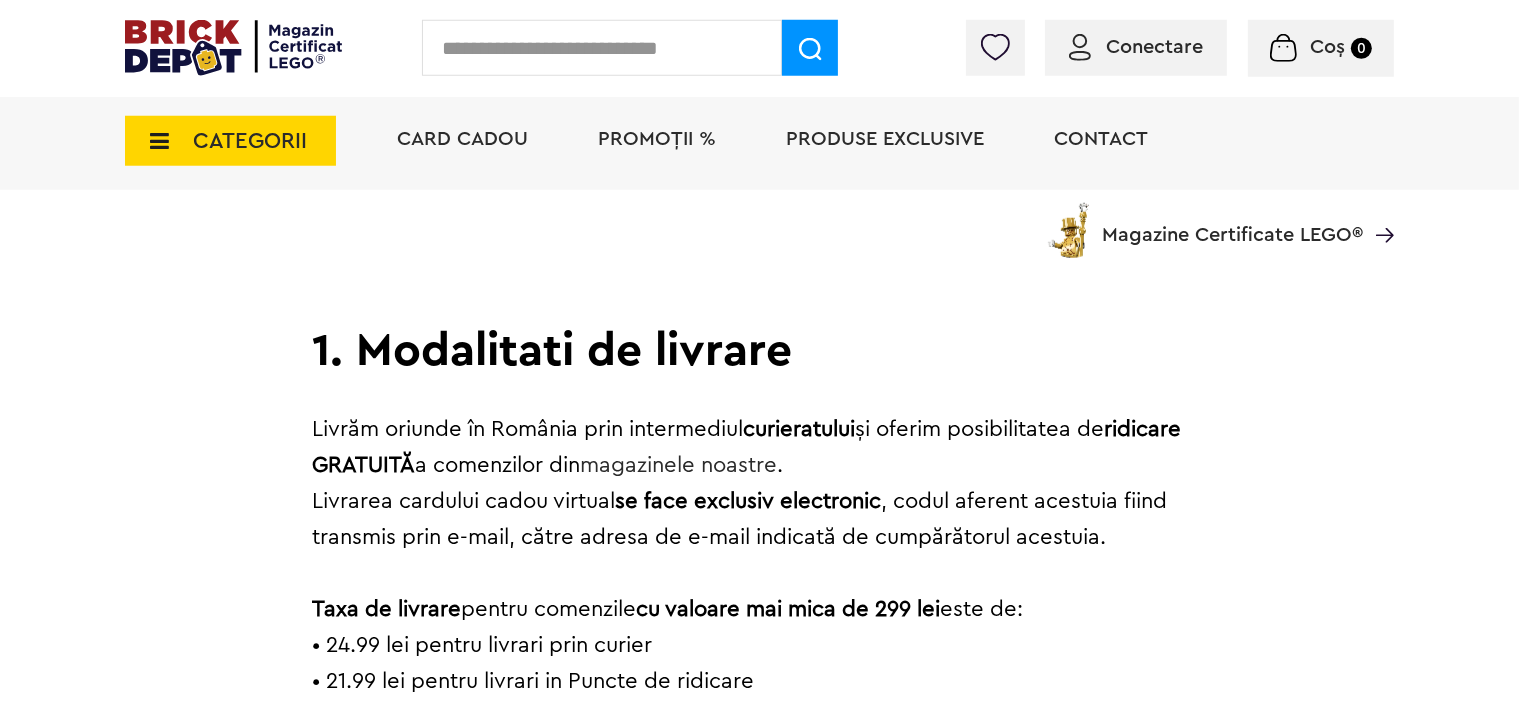 scroll, scrollTop: 316, scrollLeft: 0, axis: vertical 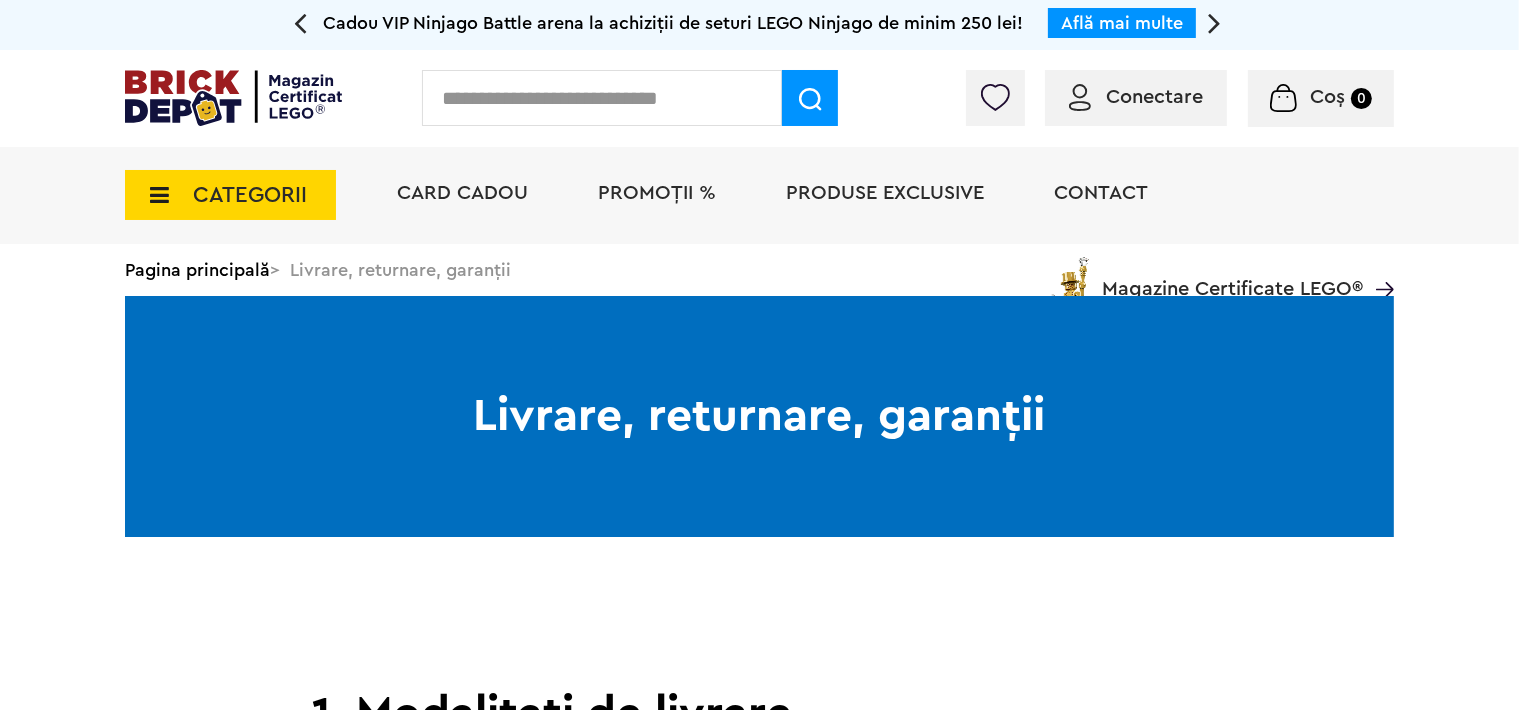 click on "CATEGORII" at bounding box center [250, 195] 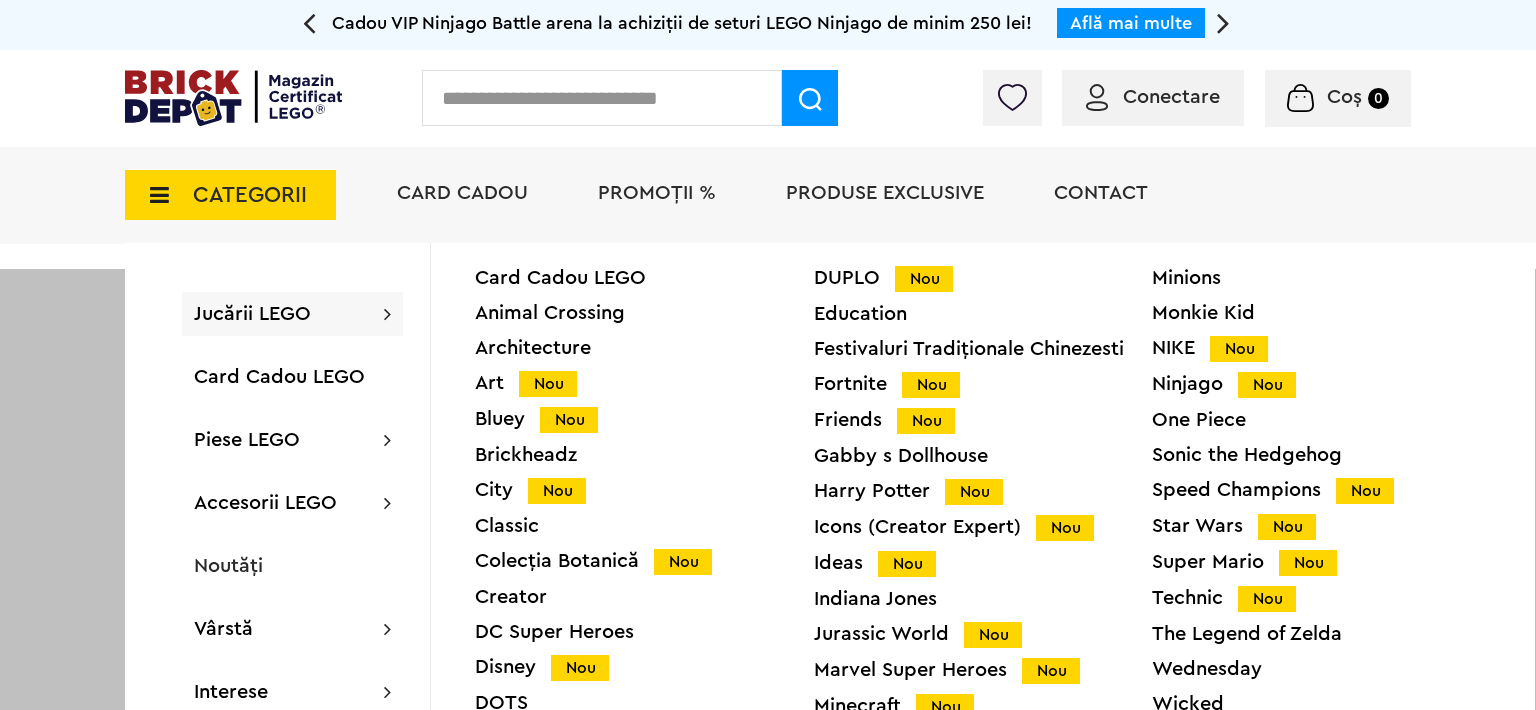 click on "PROMOȚII %" at bounding box center [657, 193] 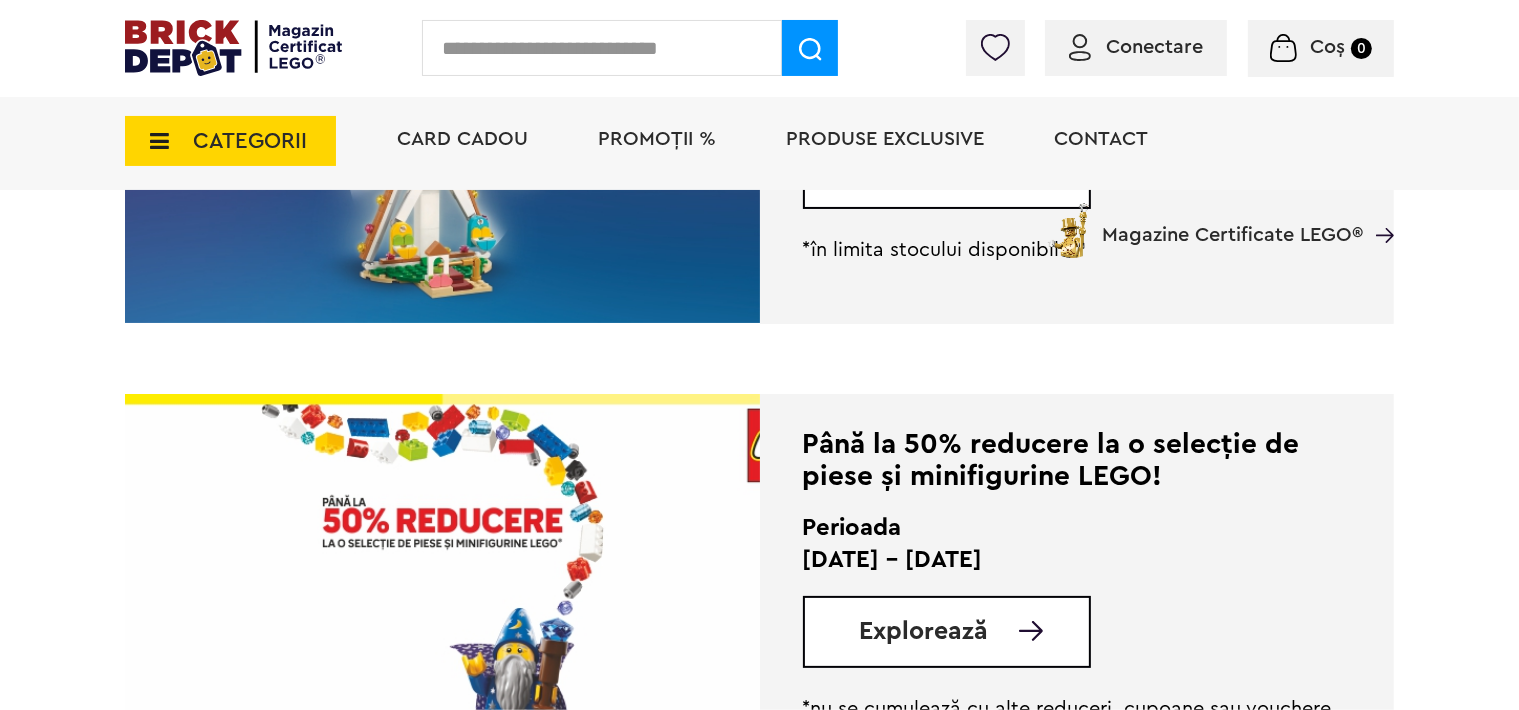 scroll, scrollTop: 2745, scrollLeft: 0, axis: vertical 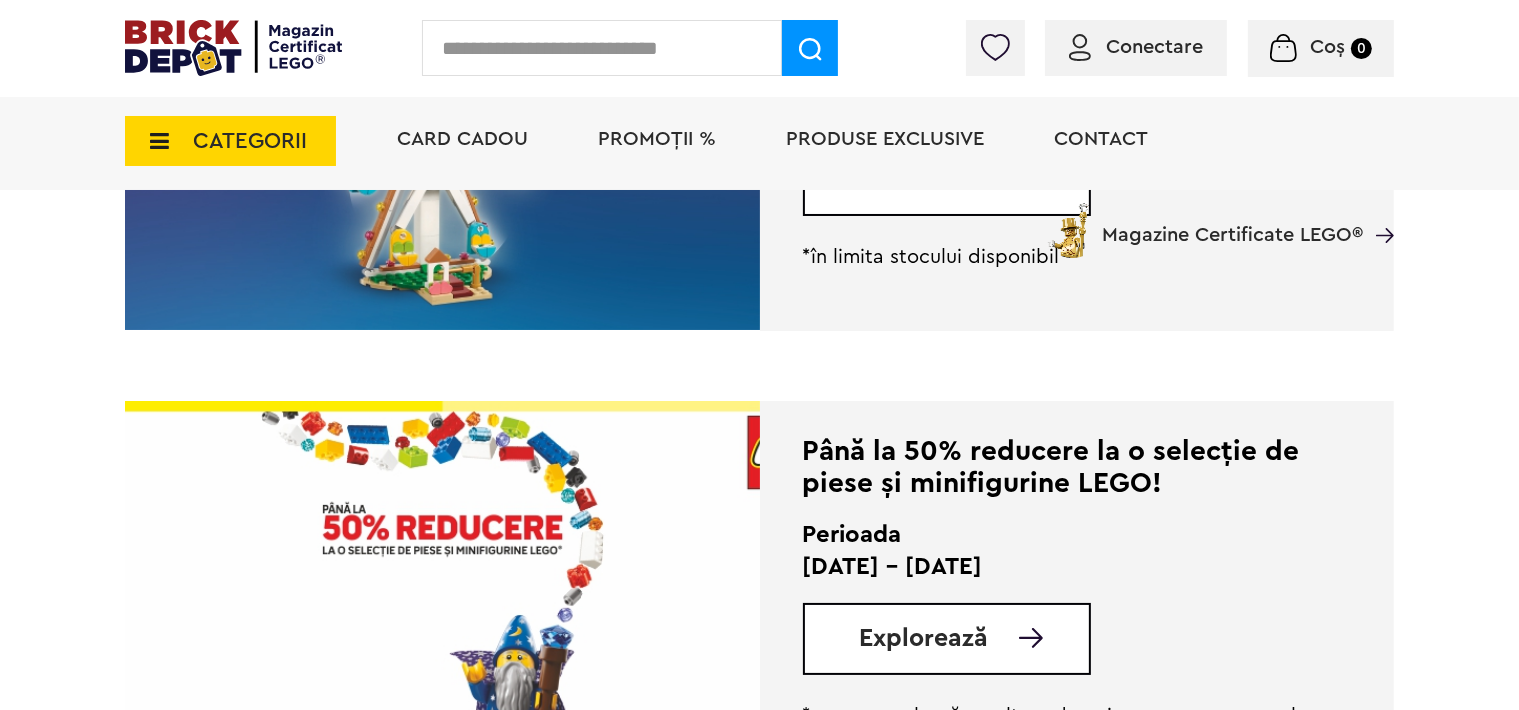 click on "Explorează" at bounding box center [924, 638] 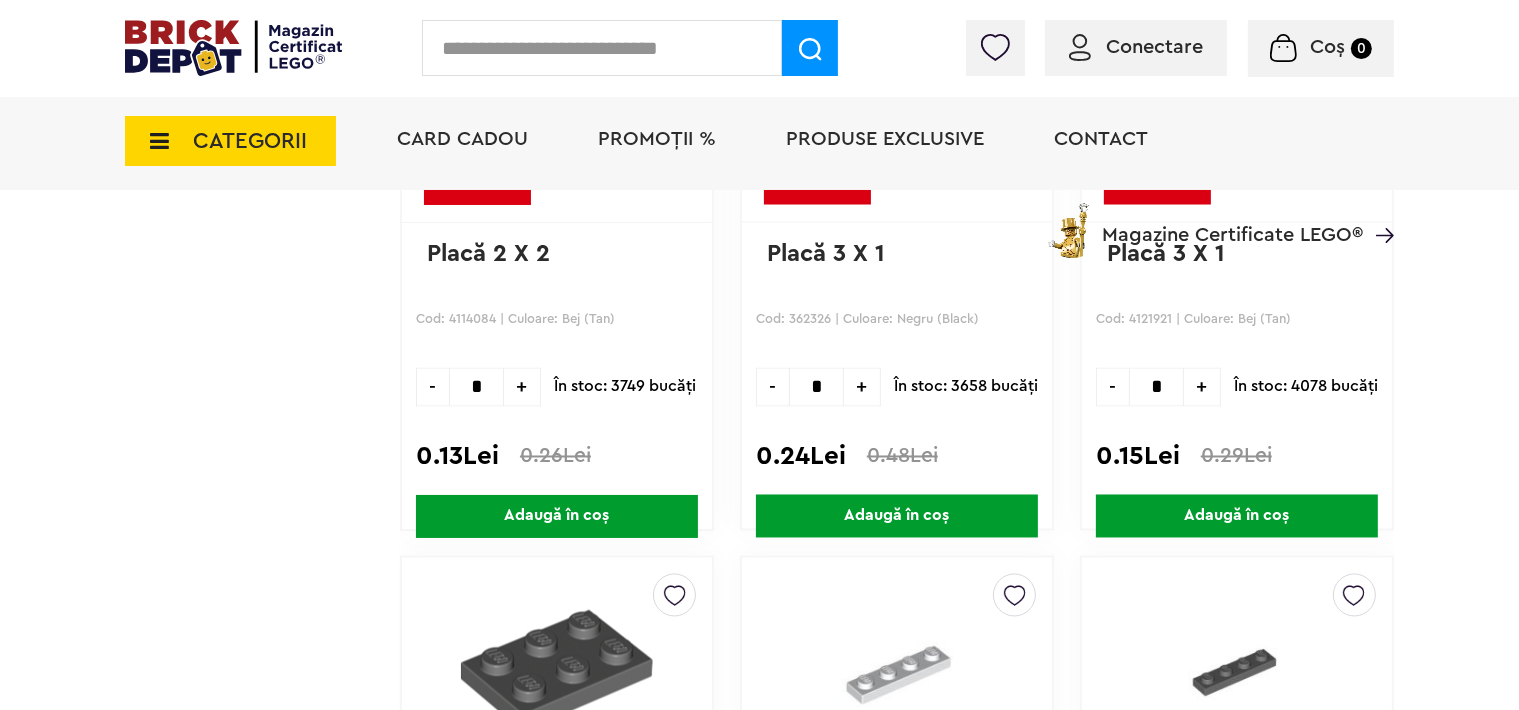 scroll, scrollTop: 4043, scrollLeft: 0, axis: vertical 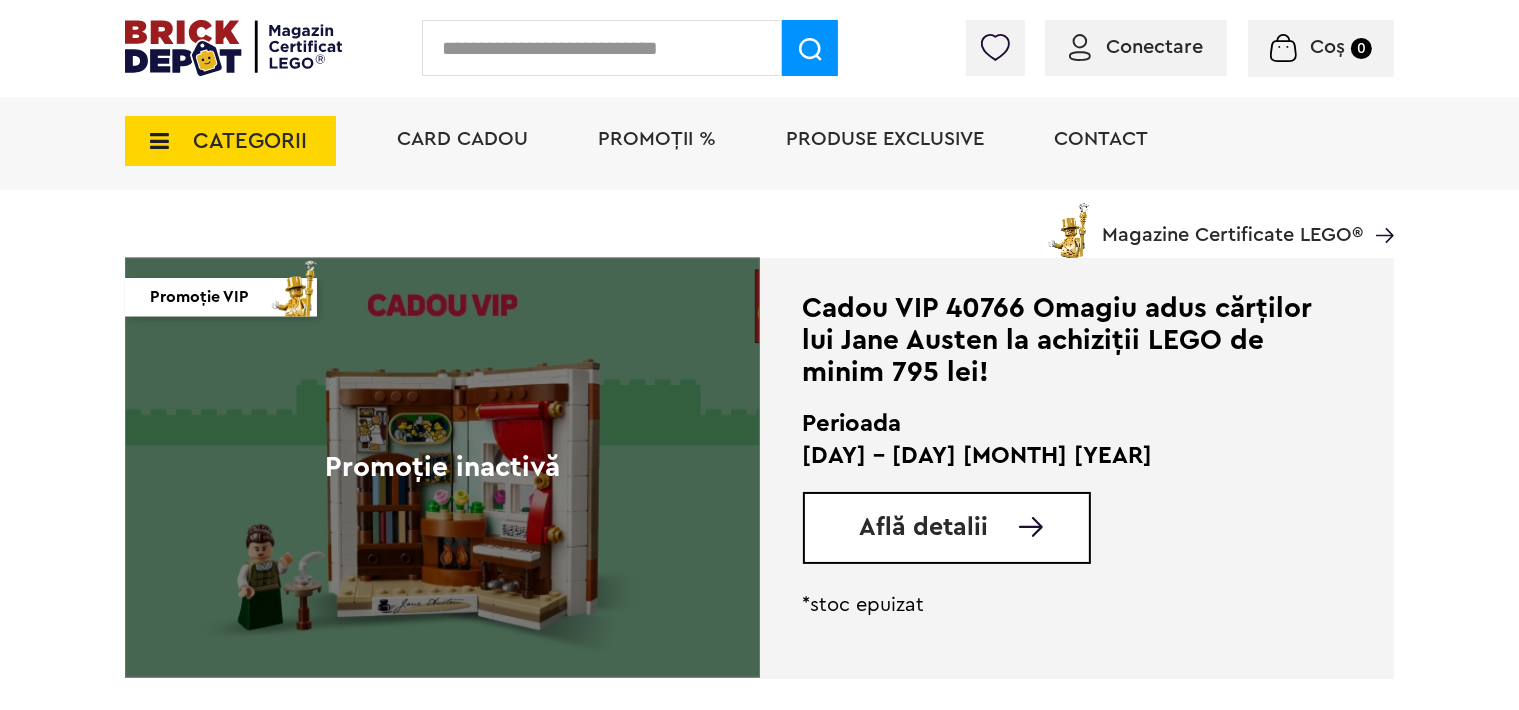 click on "CATEGORII" at bounding box center (250, 141) 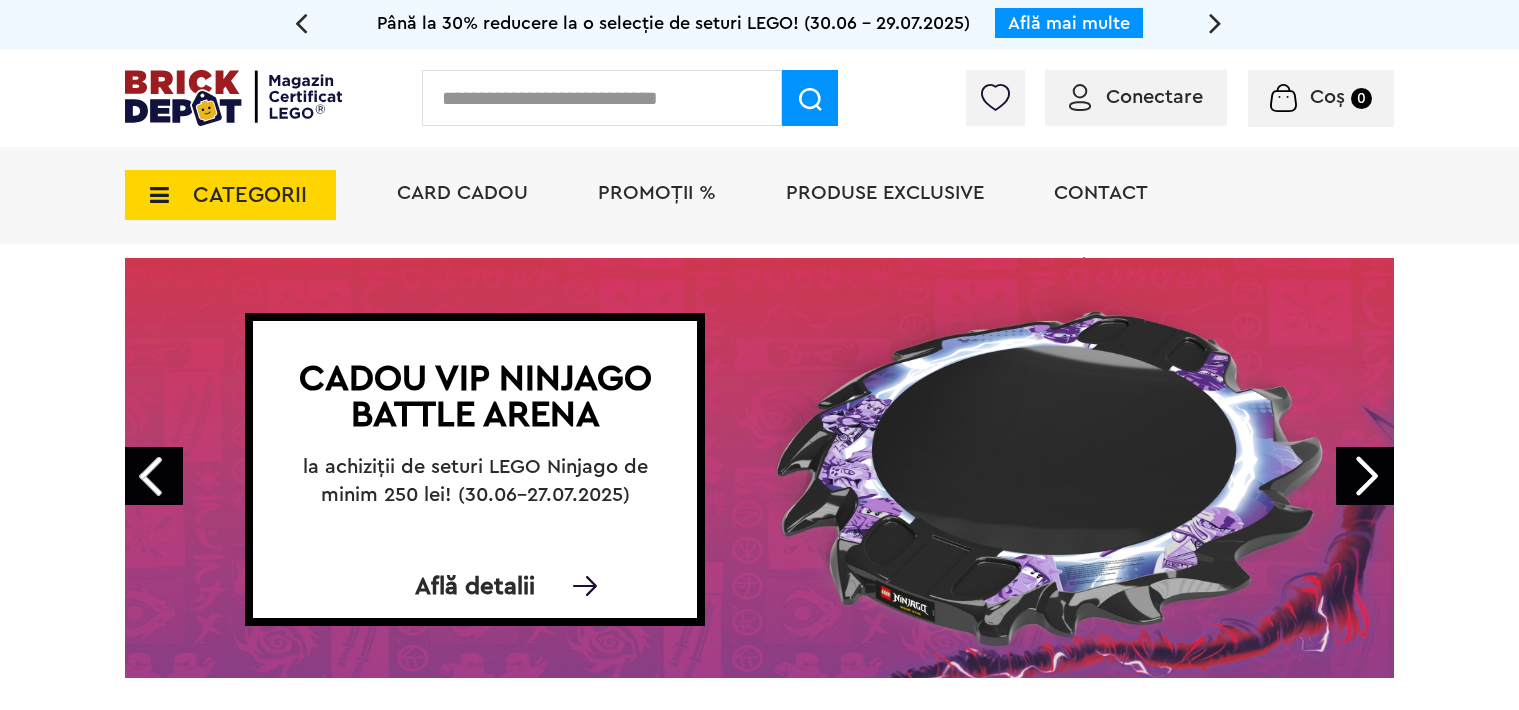 scroll, scrollTop: 0, scrollLeft: 0, axis: both 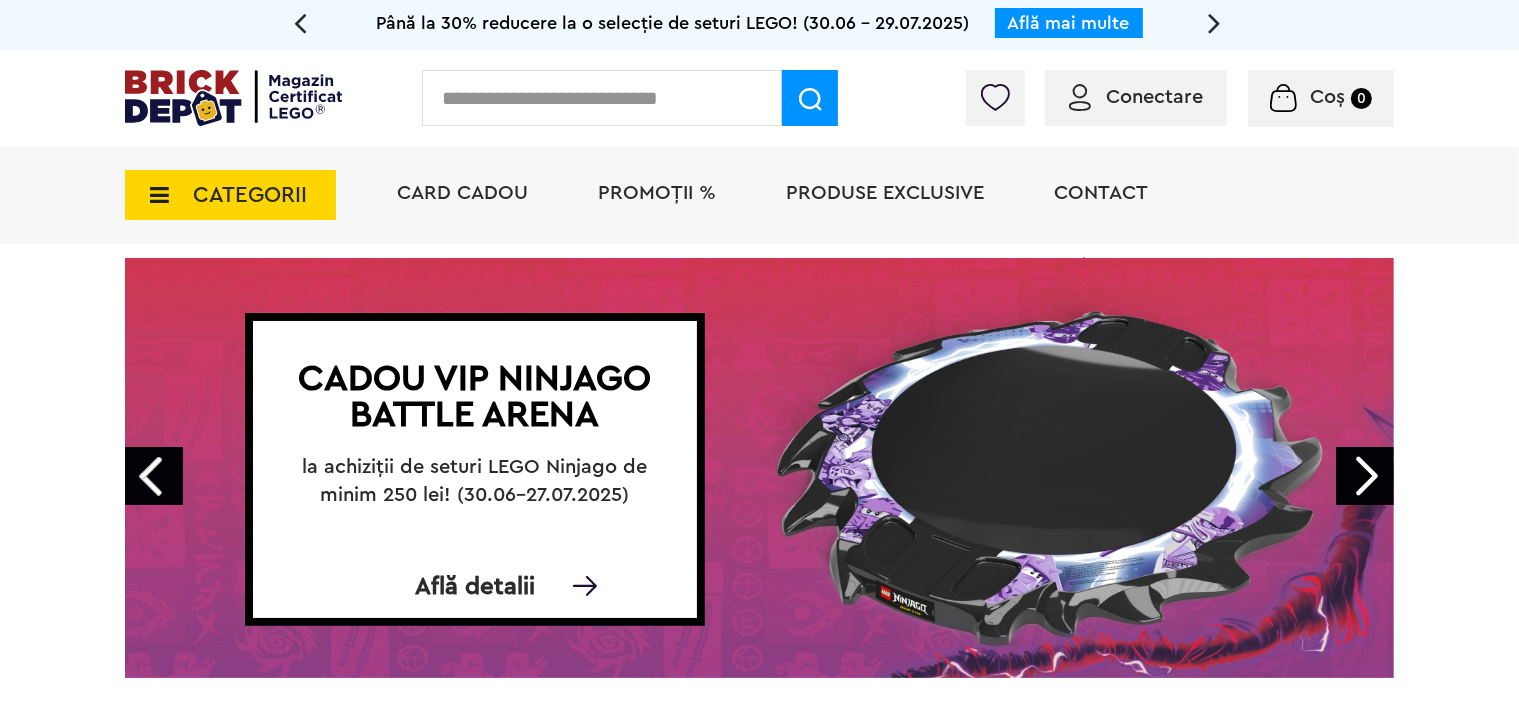 click on "Conectare" at bounding box center (1154, 97) 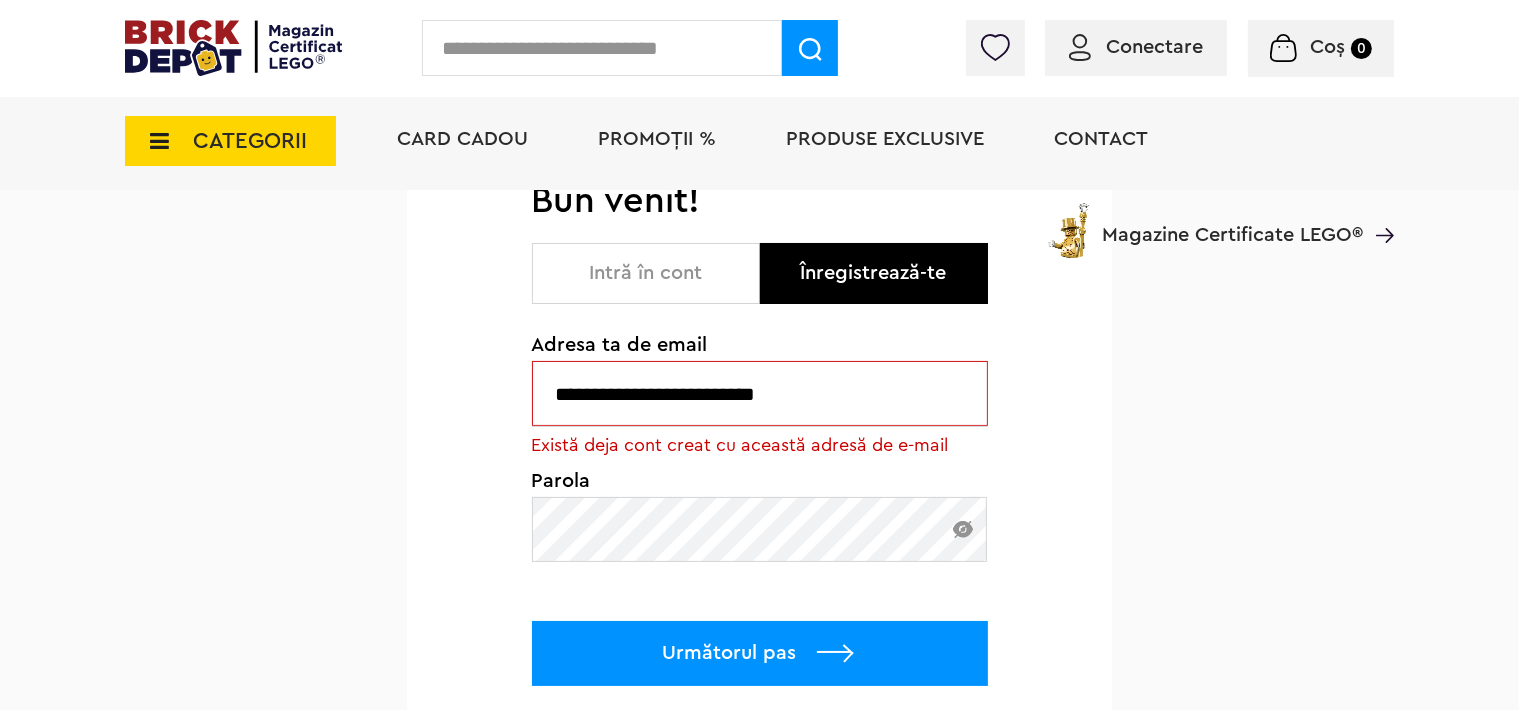 scroll, scrollTop: 105, scrollLeft: 0, axis: vertical 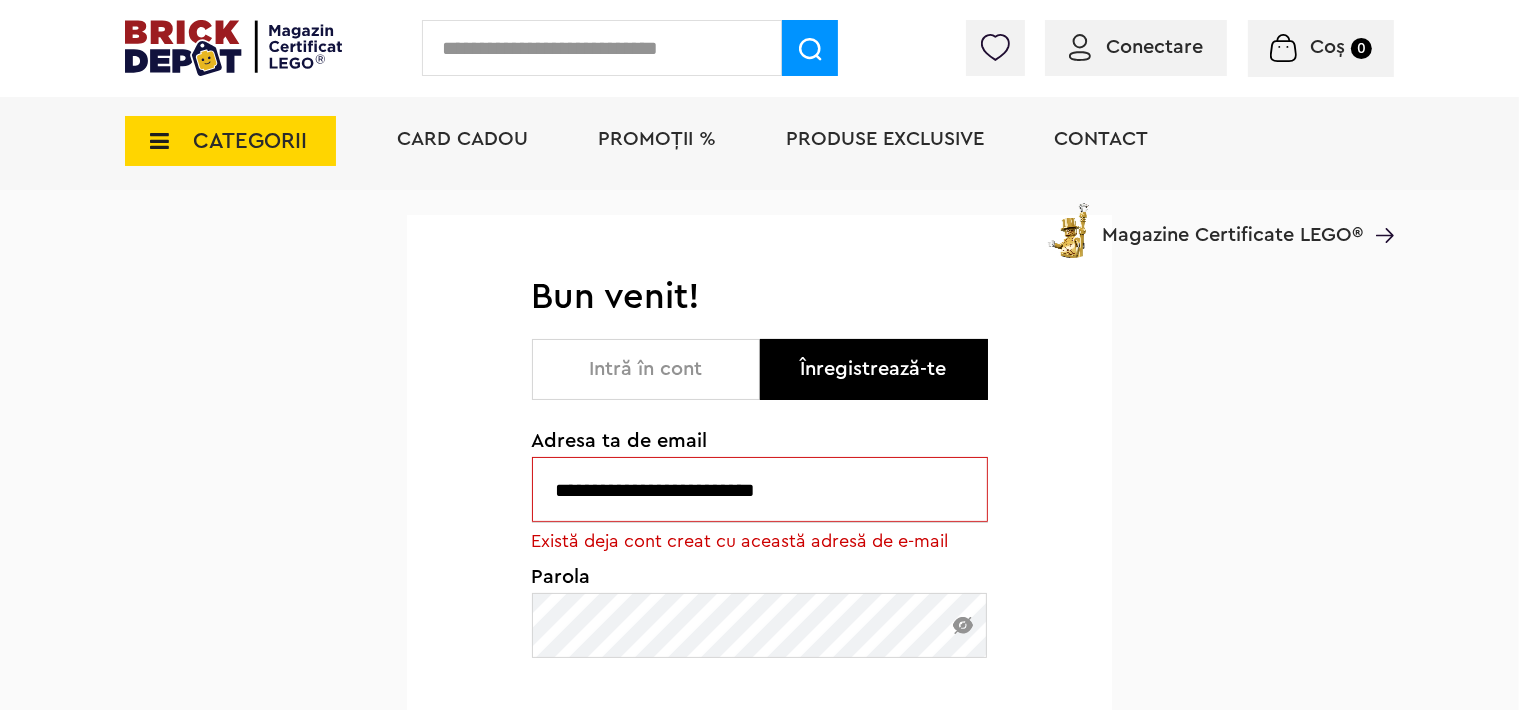 click on "Intră în cont" at bounding box center [646, 369] 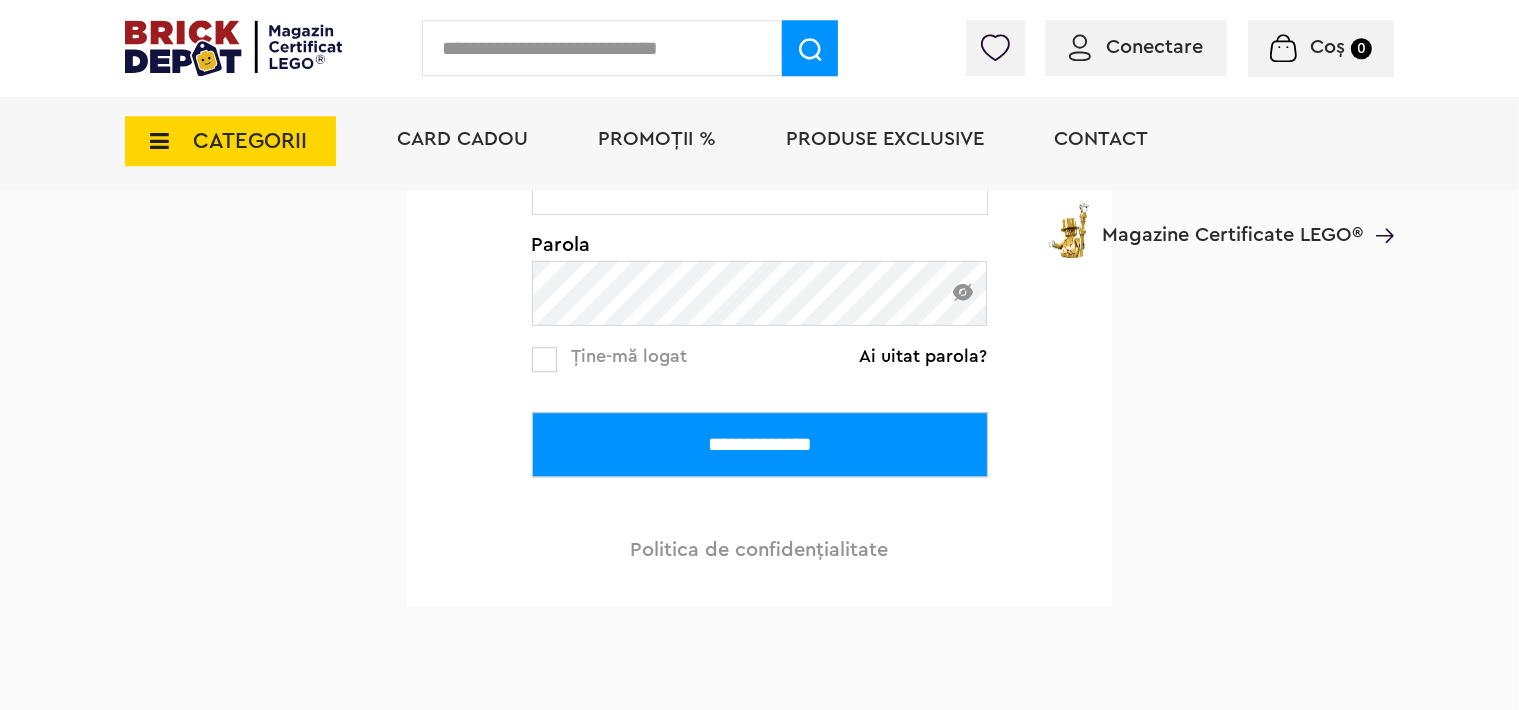 scroll, scrollTop: 422, scrollLeft: 0, axis: vertical 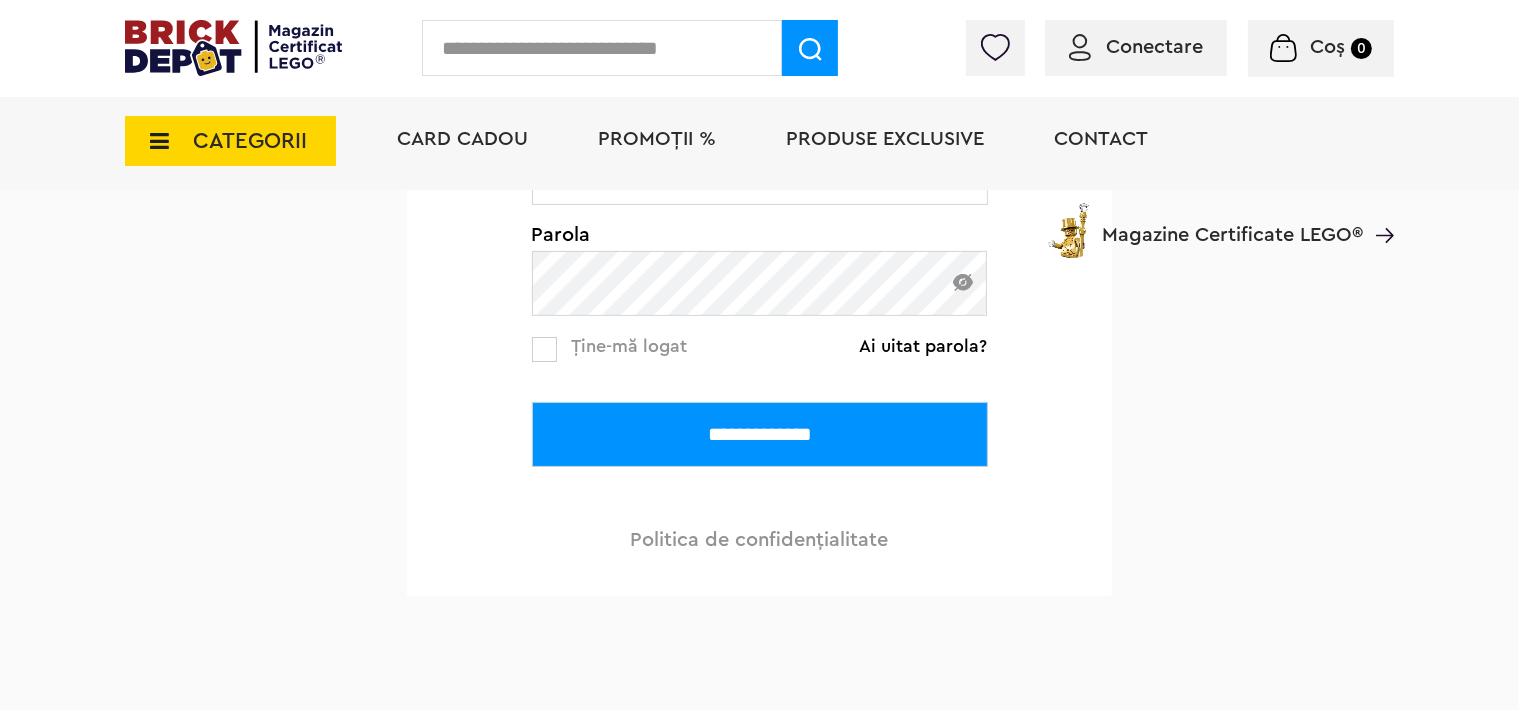 click on "**********" at bounding box center [760, 434] 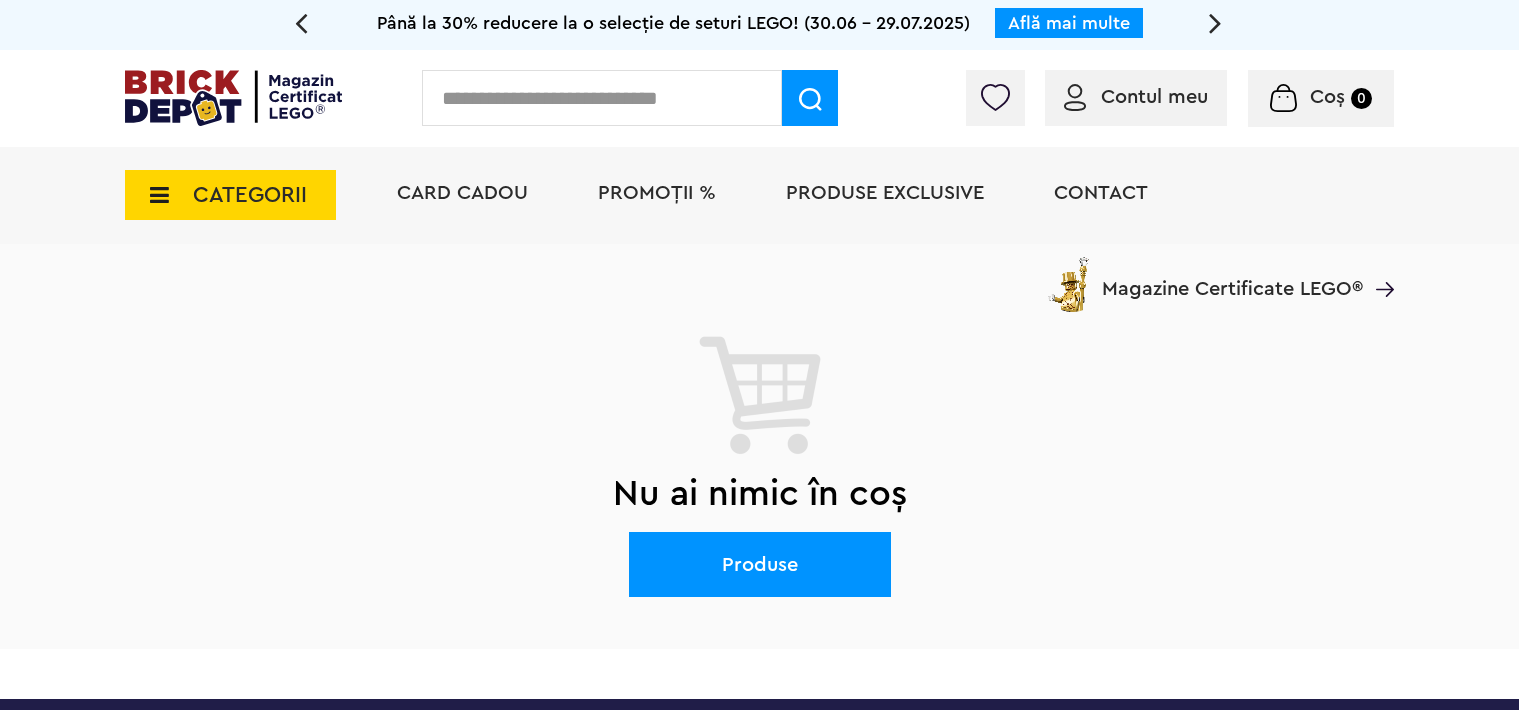 scroll, scrollTop: 0, scrollLeft: 0, axis: both 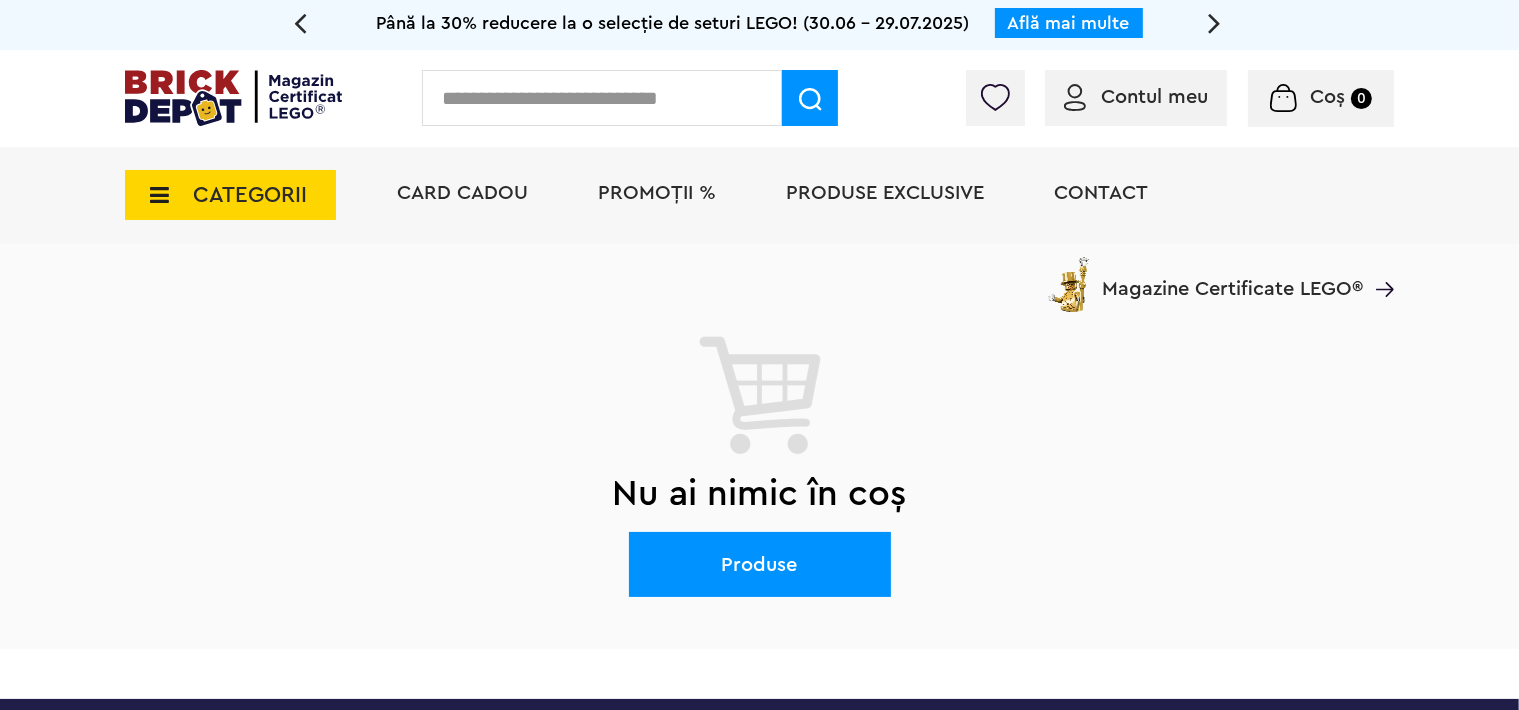 click on "CATEGORII" at bounding box center (250, 195) 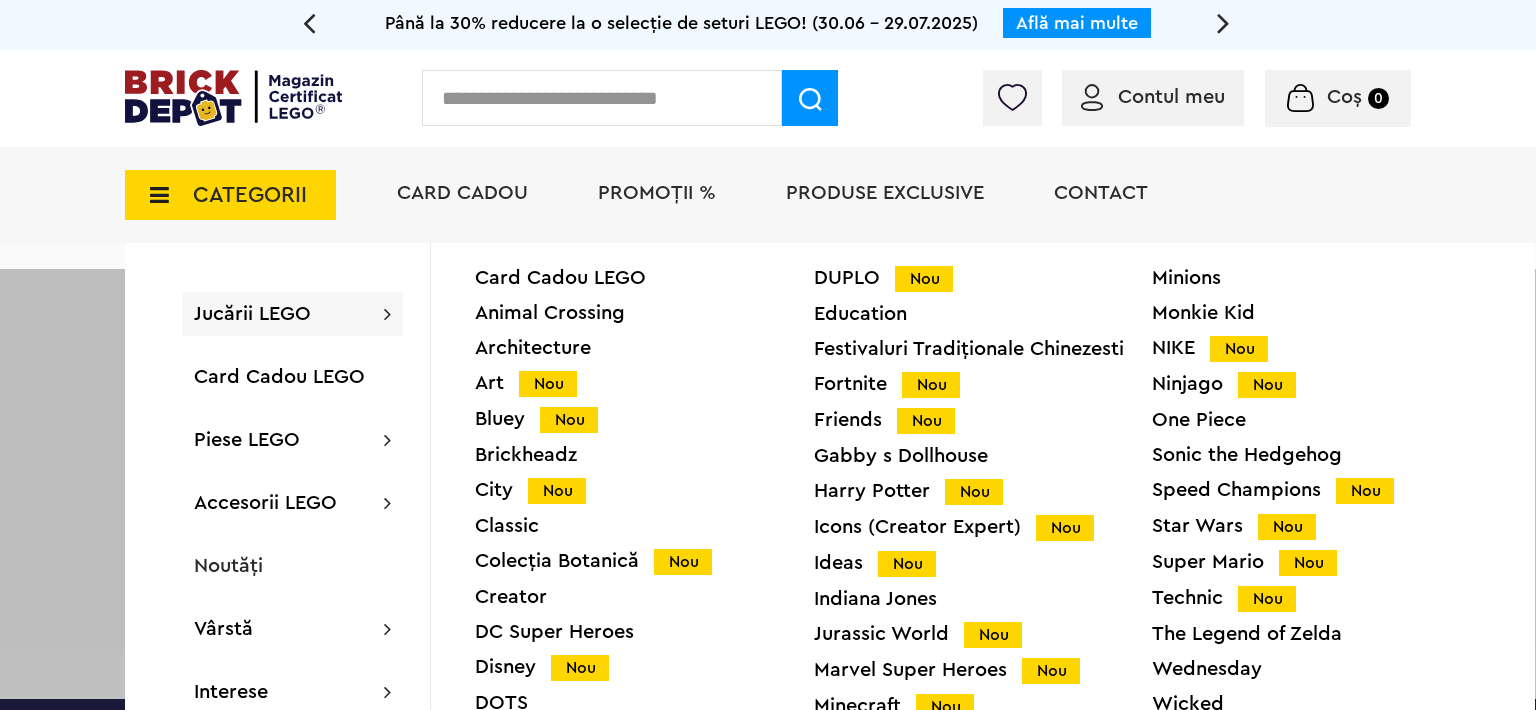 click on "Speed Champions Nou" at bounding box center [1321, 490] 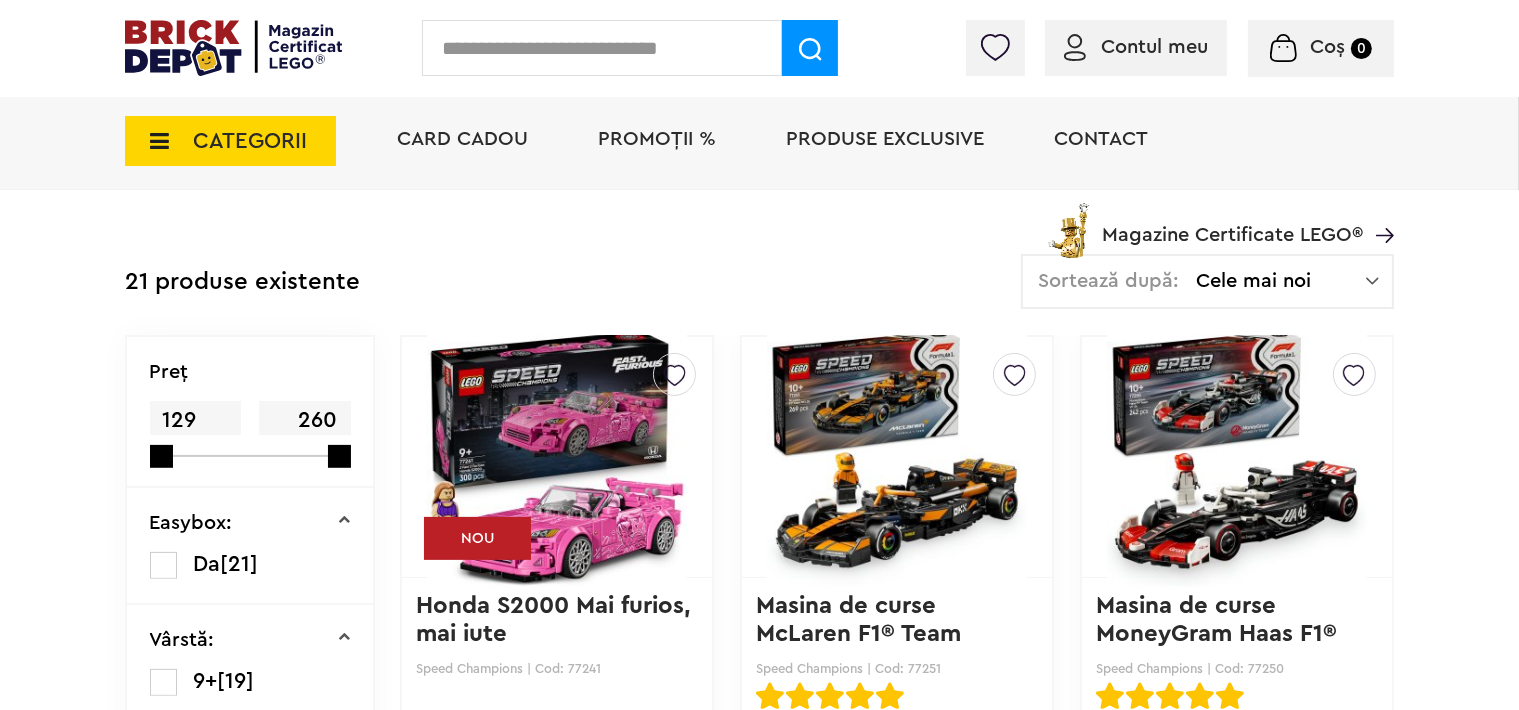 scroll, scrollTop: 633, scrollLeft: 0, axis: vertical 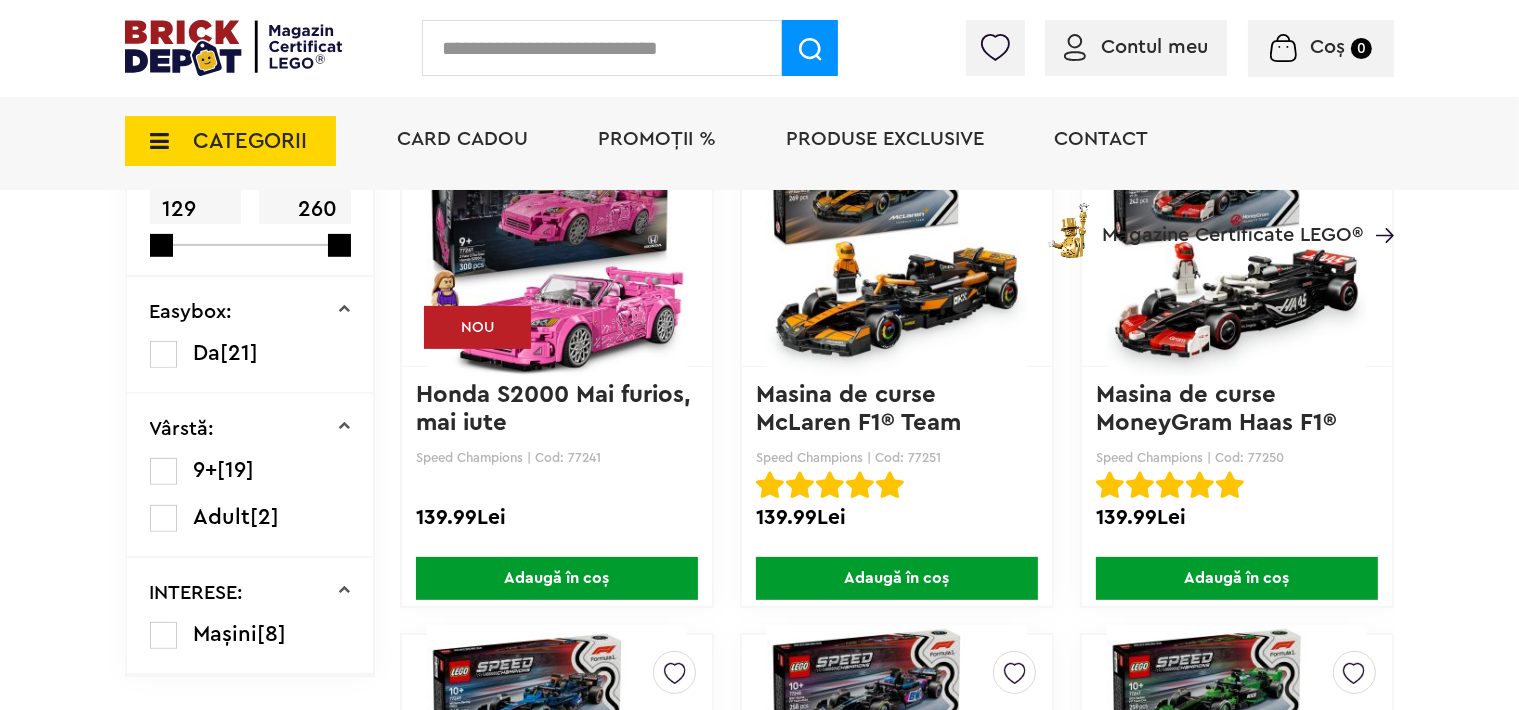 click on "Adaugă în coș" at bounding box center (557, 578) 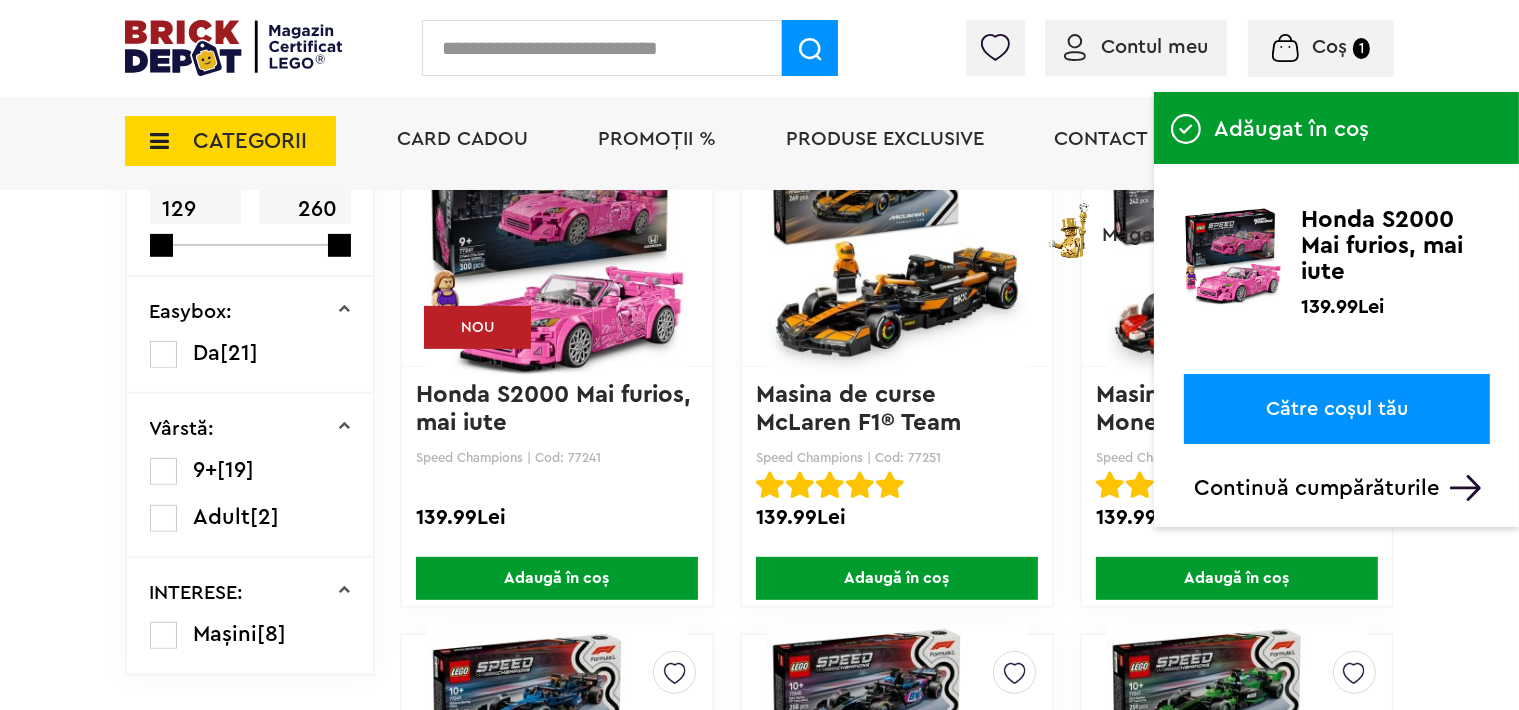 click on "Către coșul tău" at bounding box center [1337, 409] 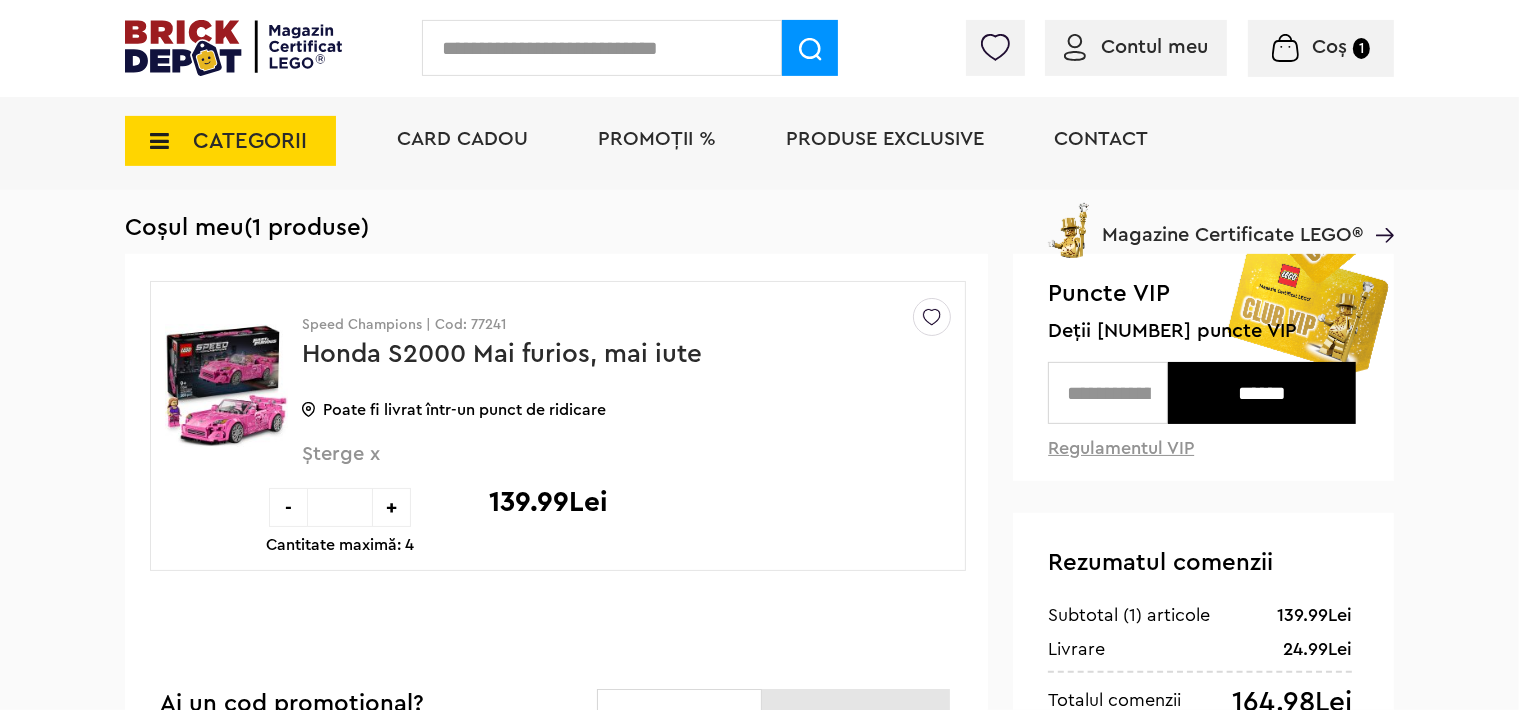 scroll, scrollTop: 105, scrollLeft: 0, axis: vertical 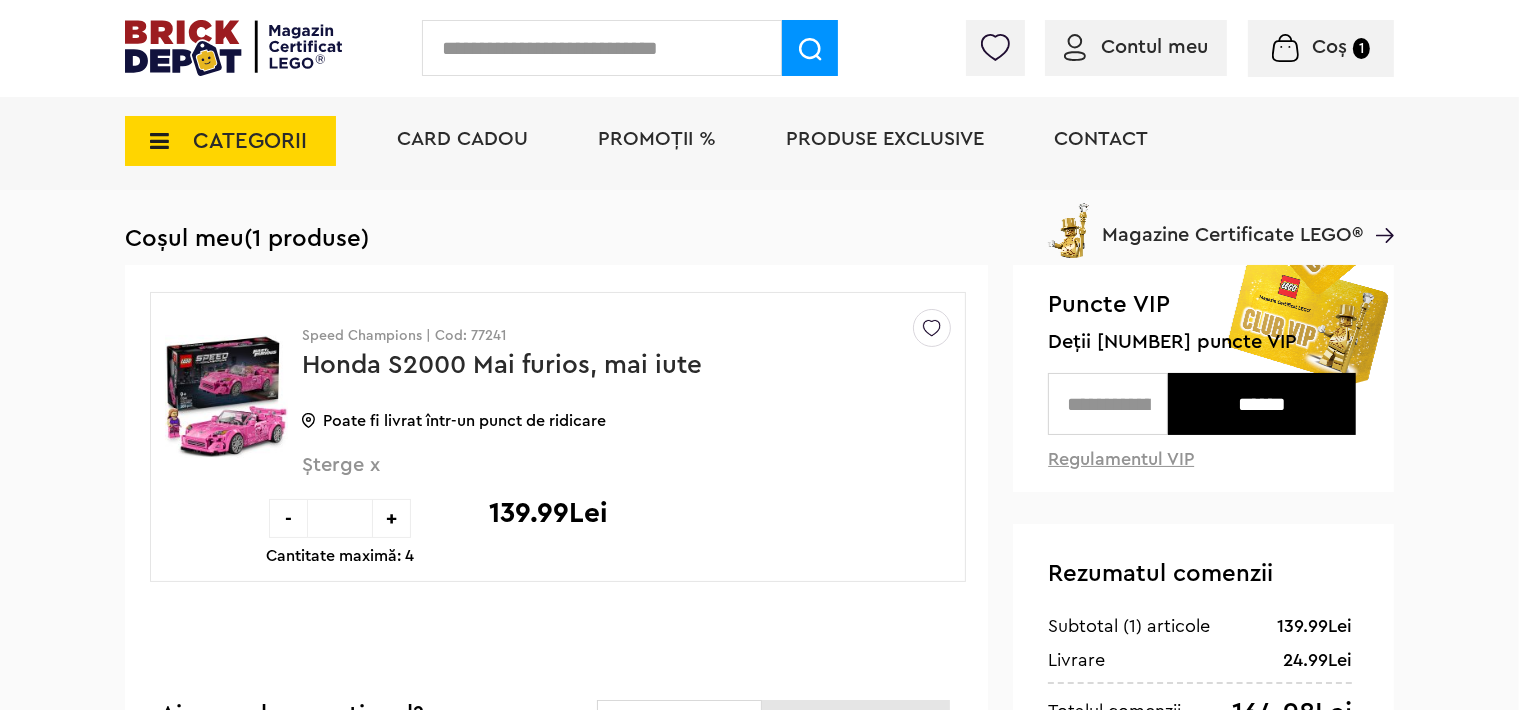 click at bounding box center [1108, 404] 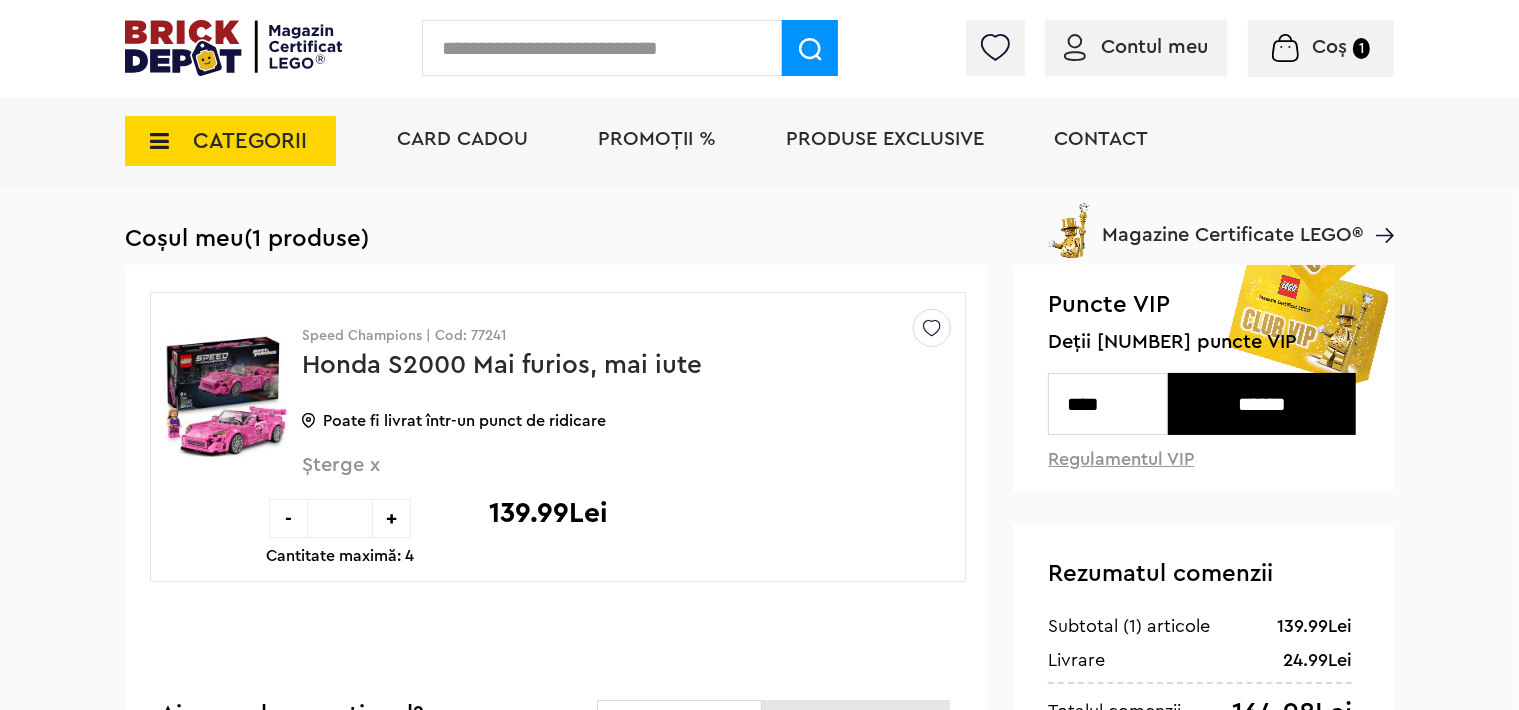 type on "****" 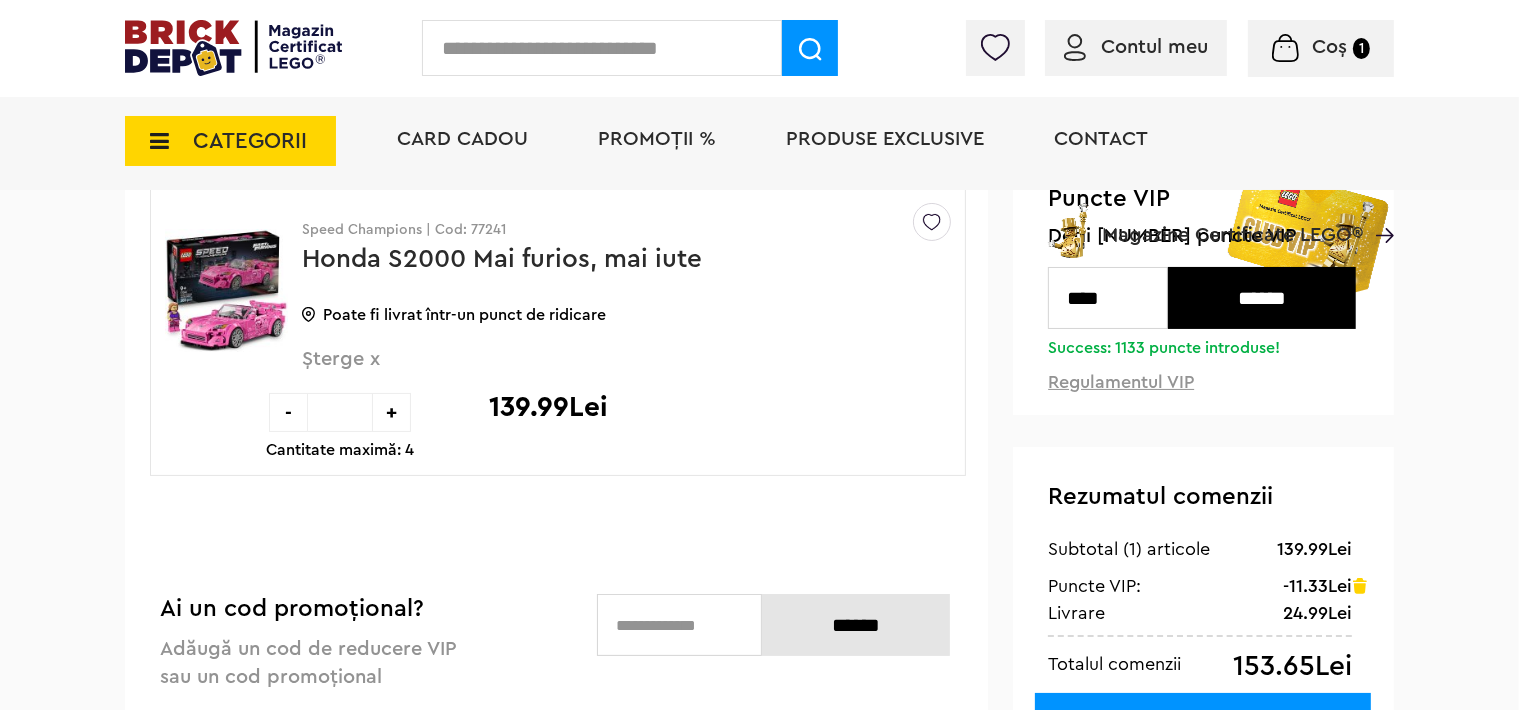 scroll, scrollTop: 316, scrollLeft: 0, axis: vertical 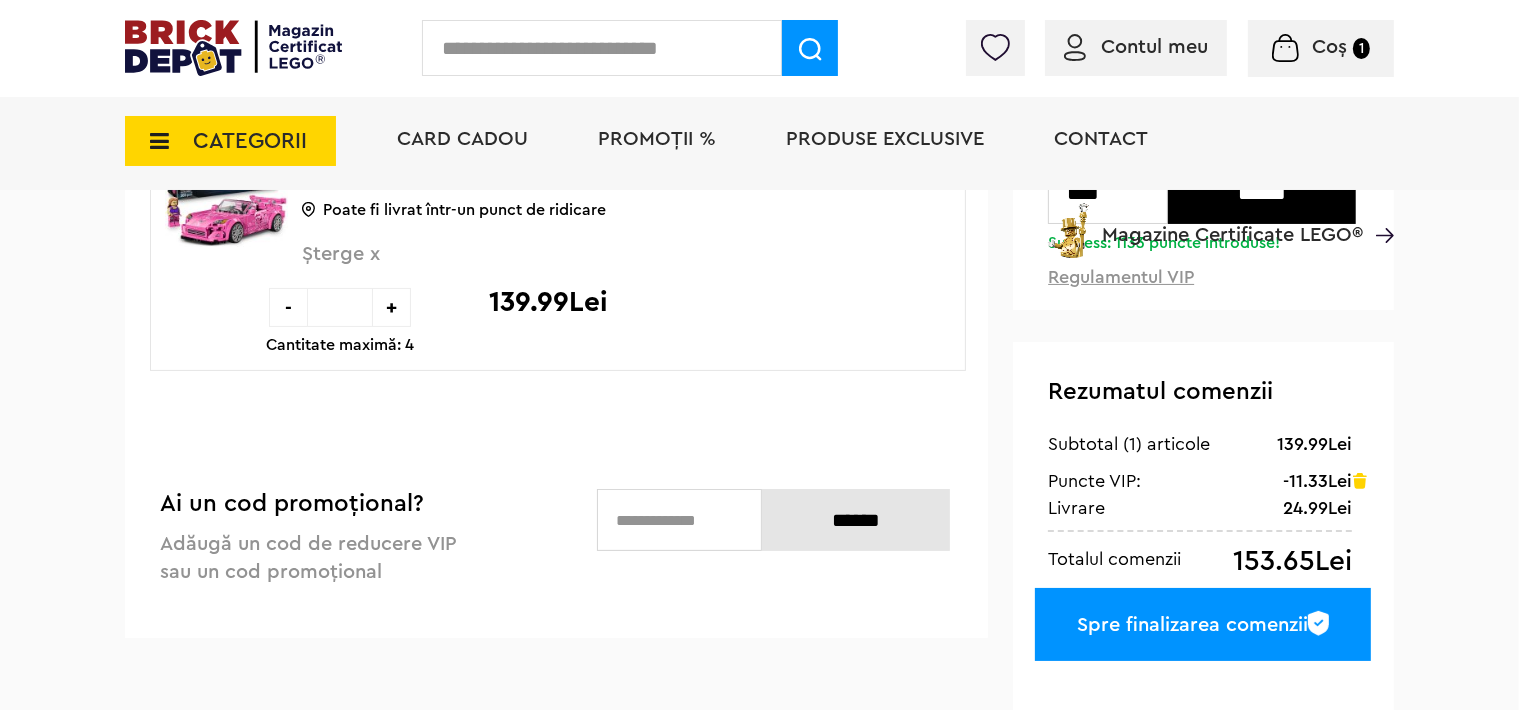 click on "Spre finalizarea comenzii" at bounding box center (1203, 624) 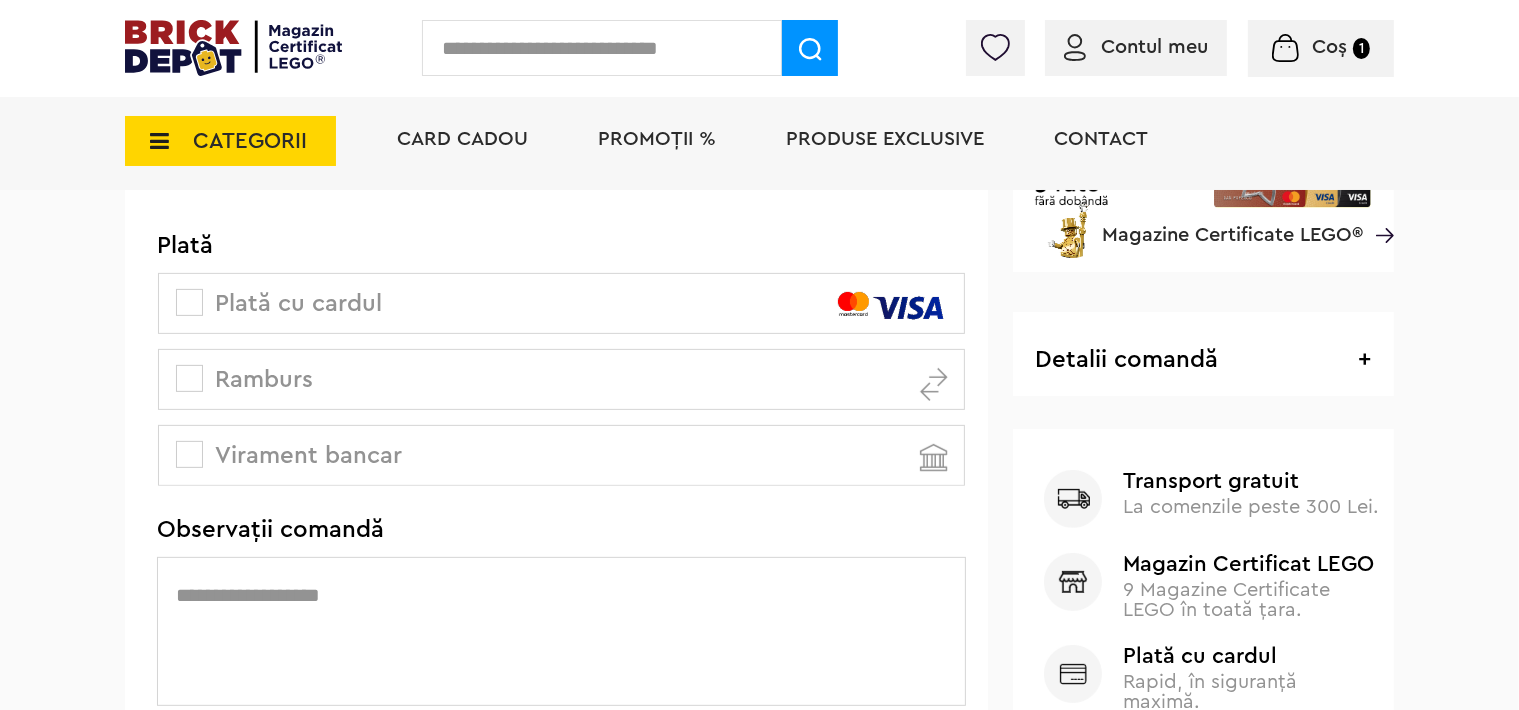 scroll, scrollTop: 633, scrollLeft: 0, axis: vertical 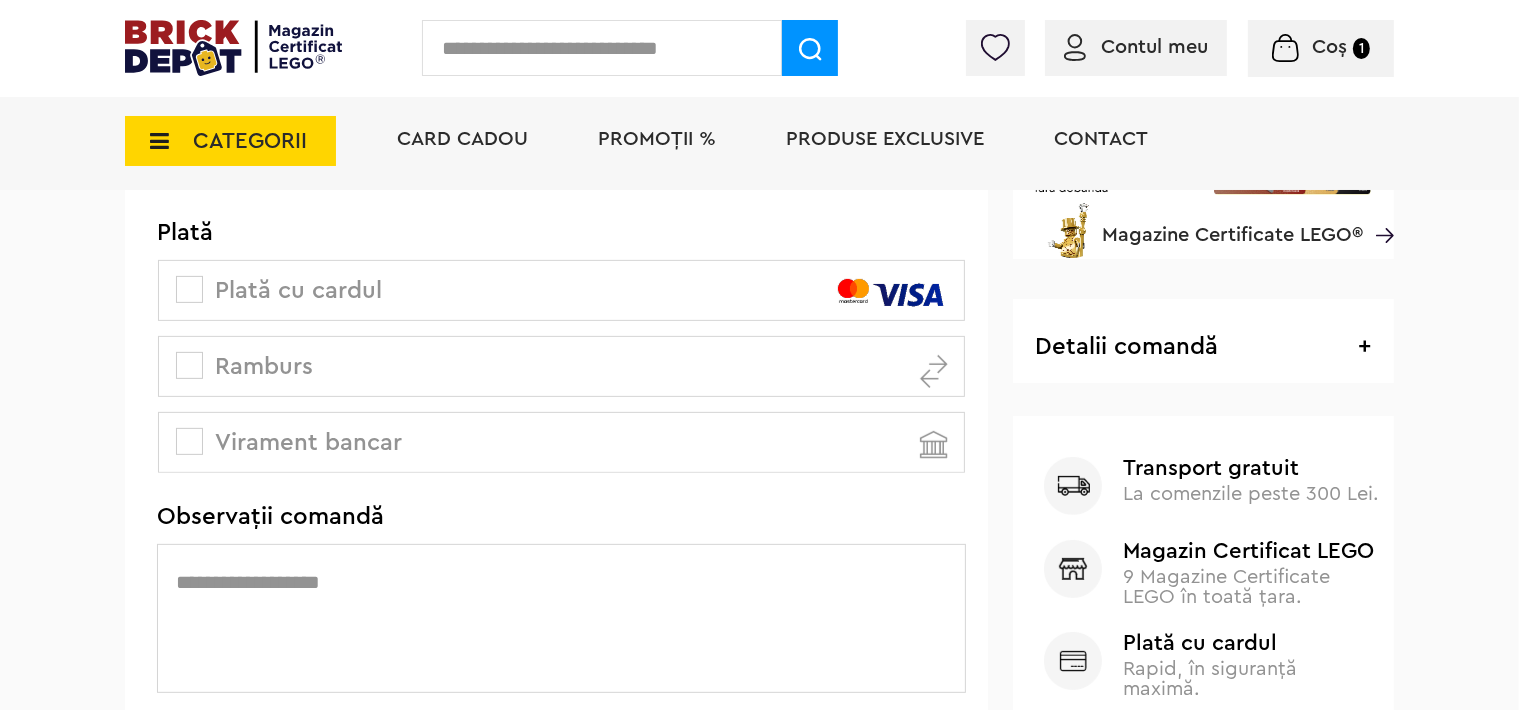 click on "Plată cu cardul" at bounding box center [281, 291] 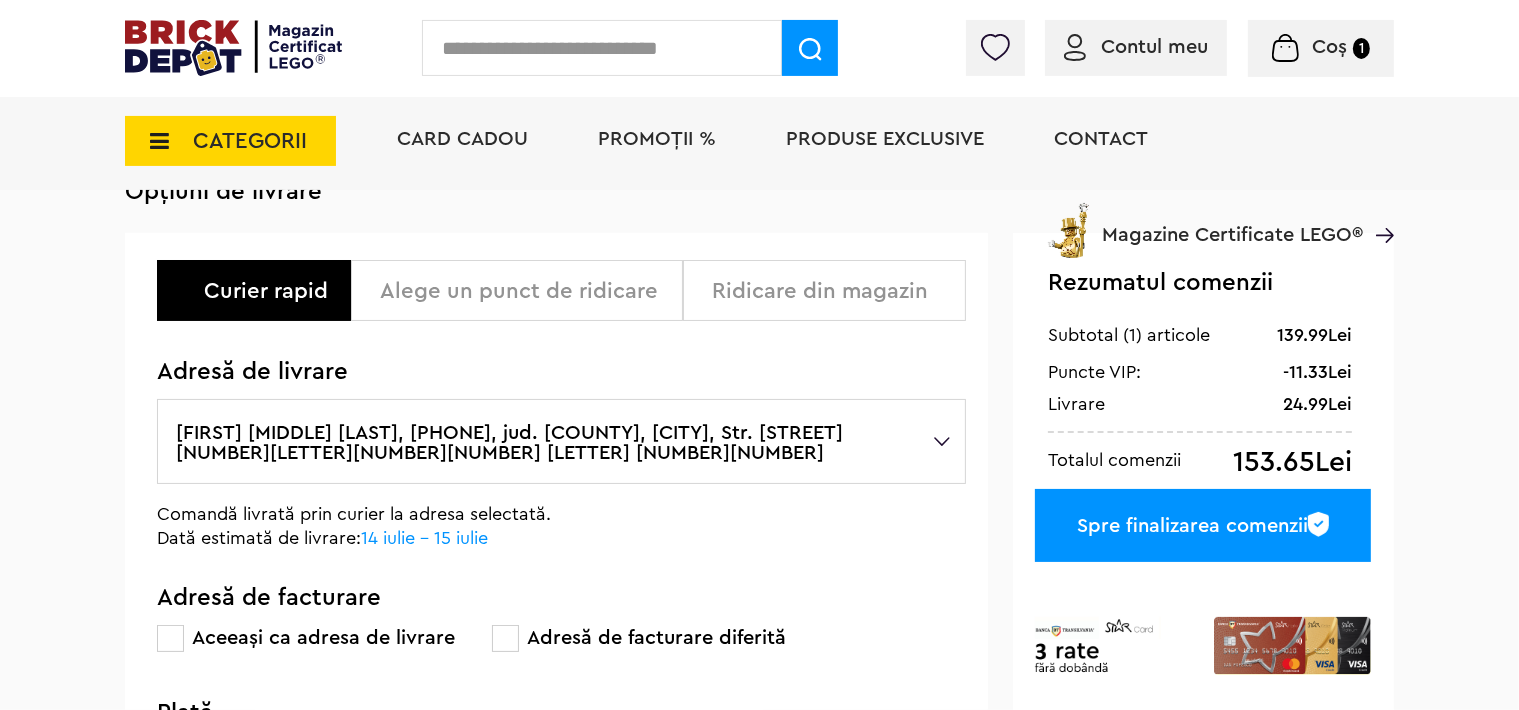 scroll, scrollTop: 105, scrollLeft: 0, axis: vertical 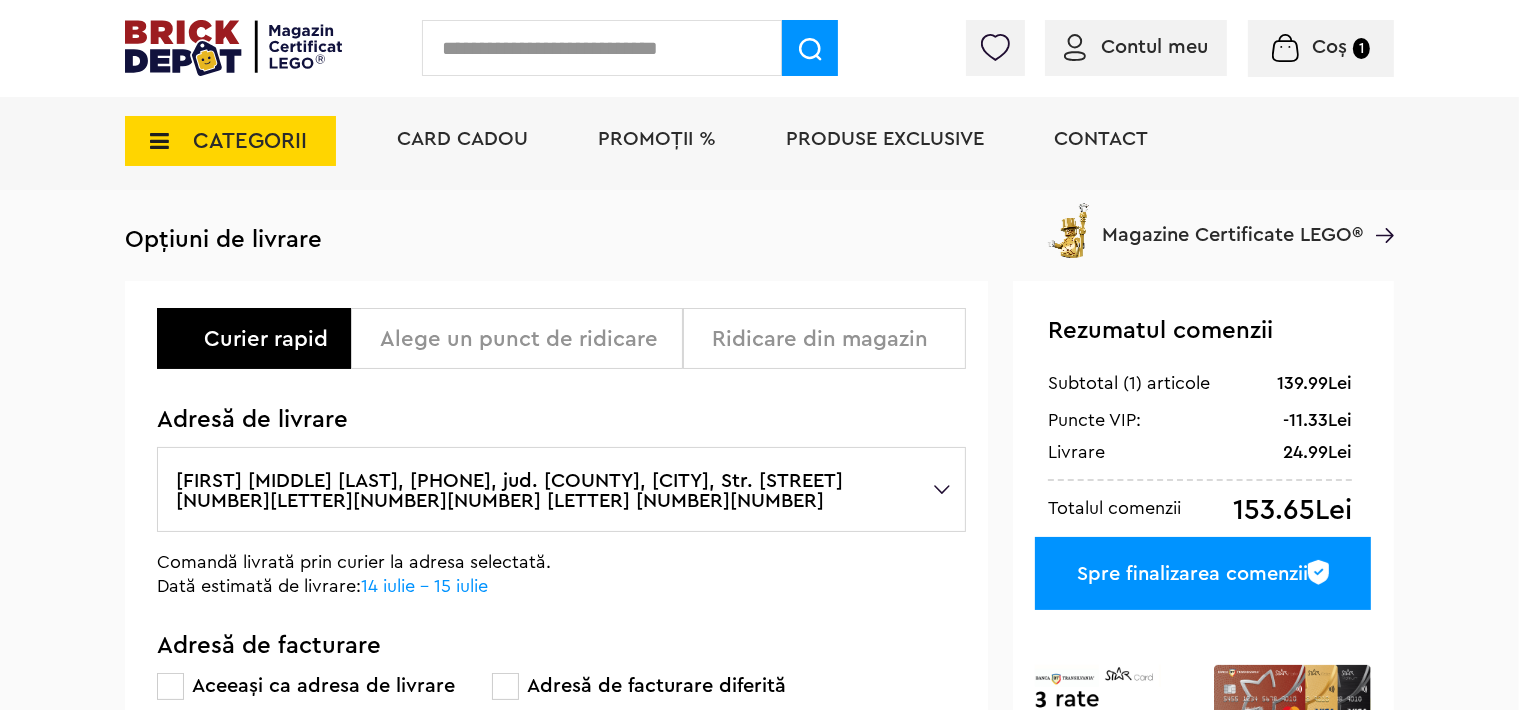 click on "Spre finalizarea comenzii" at bounding box center (1203, 573) 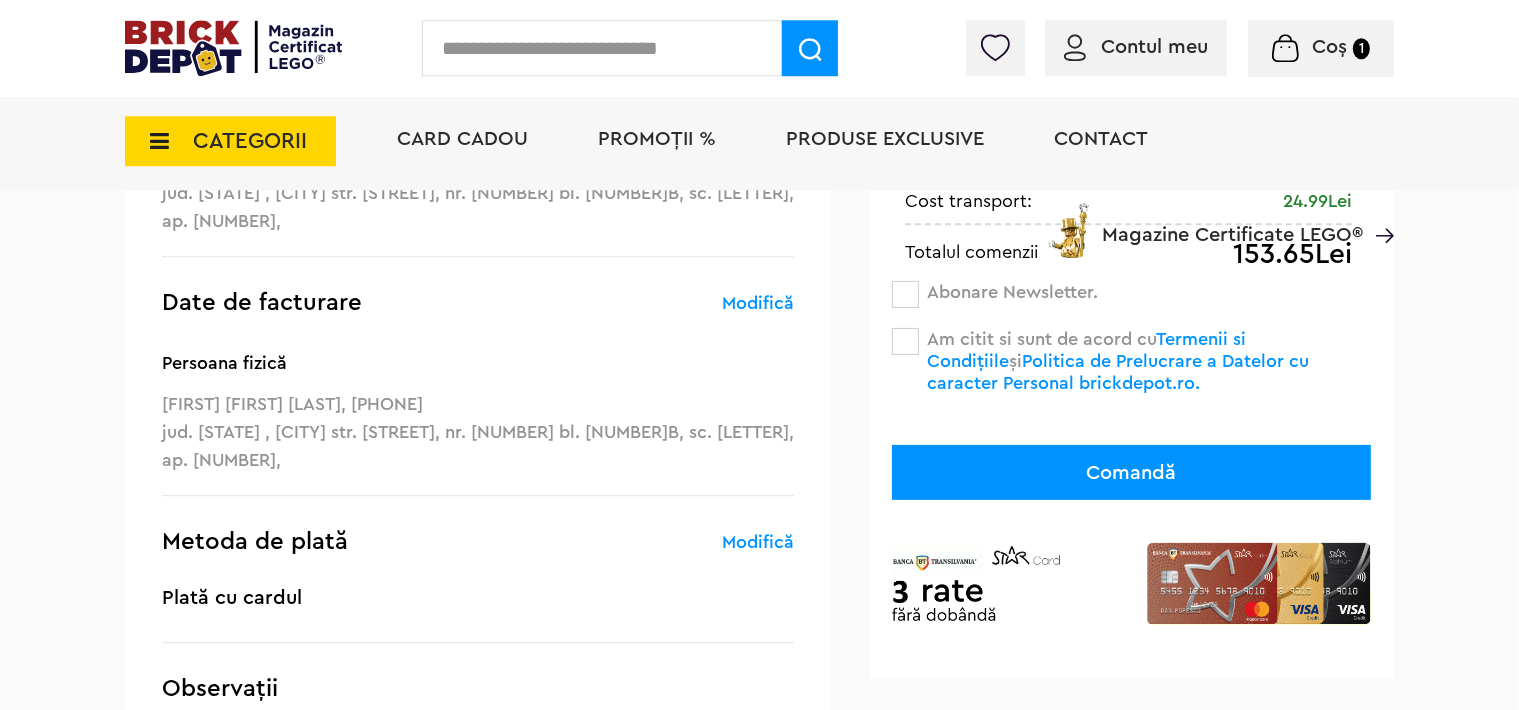 scroll, scrollTop: 211, scrollLeft: 0, axis: vertical 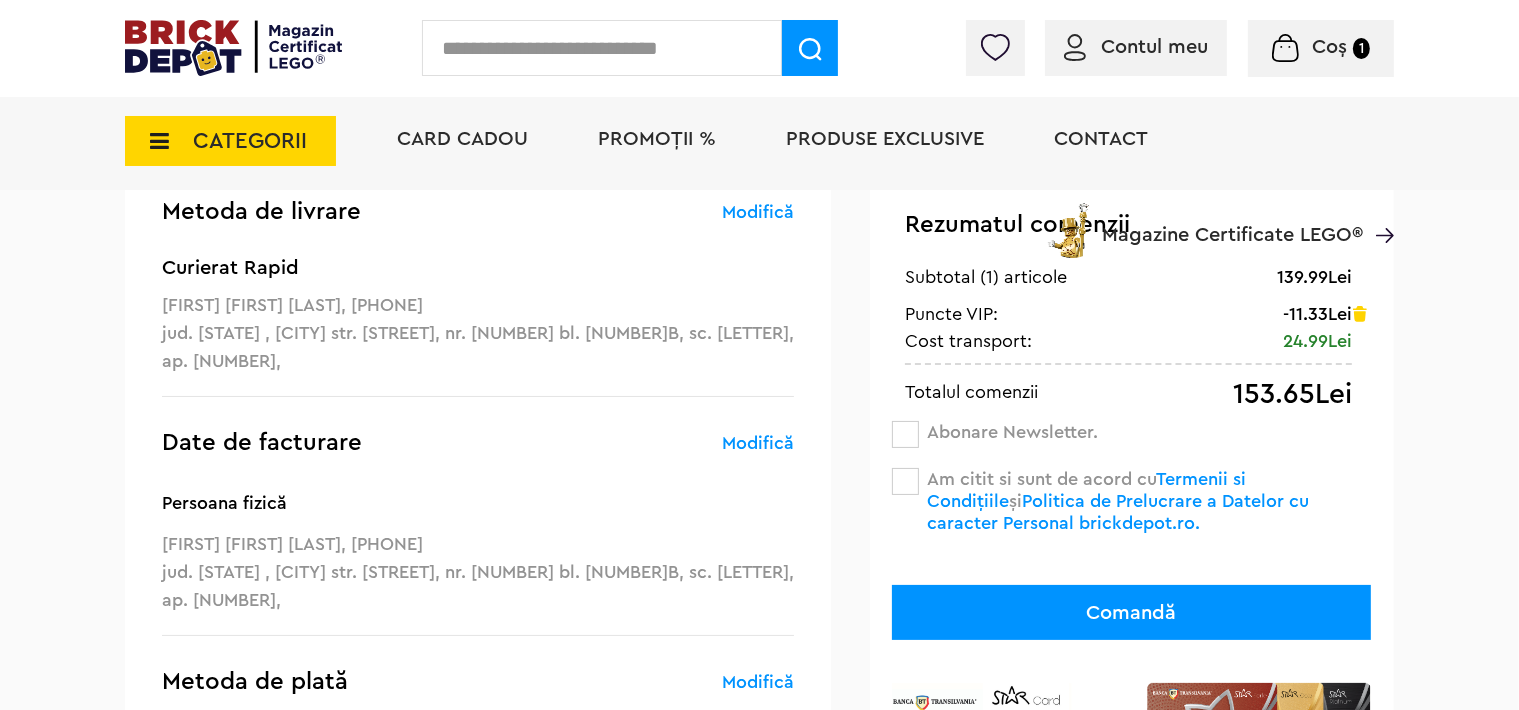 click on "Am citit si sunt de acord cu   Termenii si Condițiile  și   Politica de Prelucrare a Datelor cu caracter Personal brickdepot.ro." at bounding box center (1131, 501) 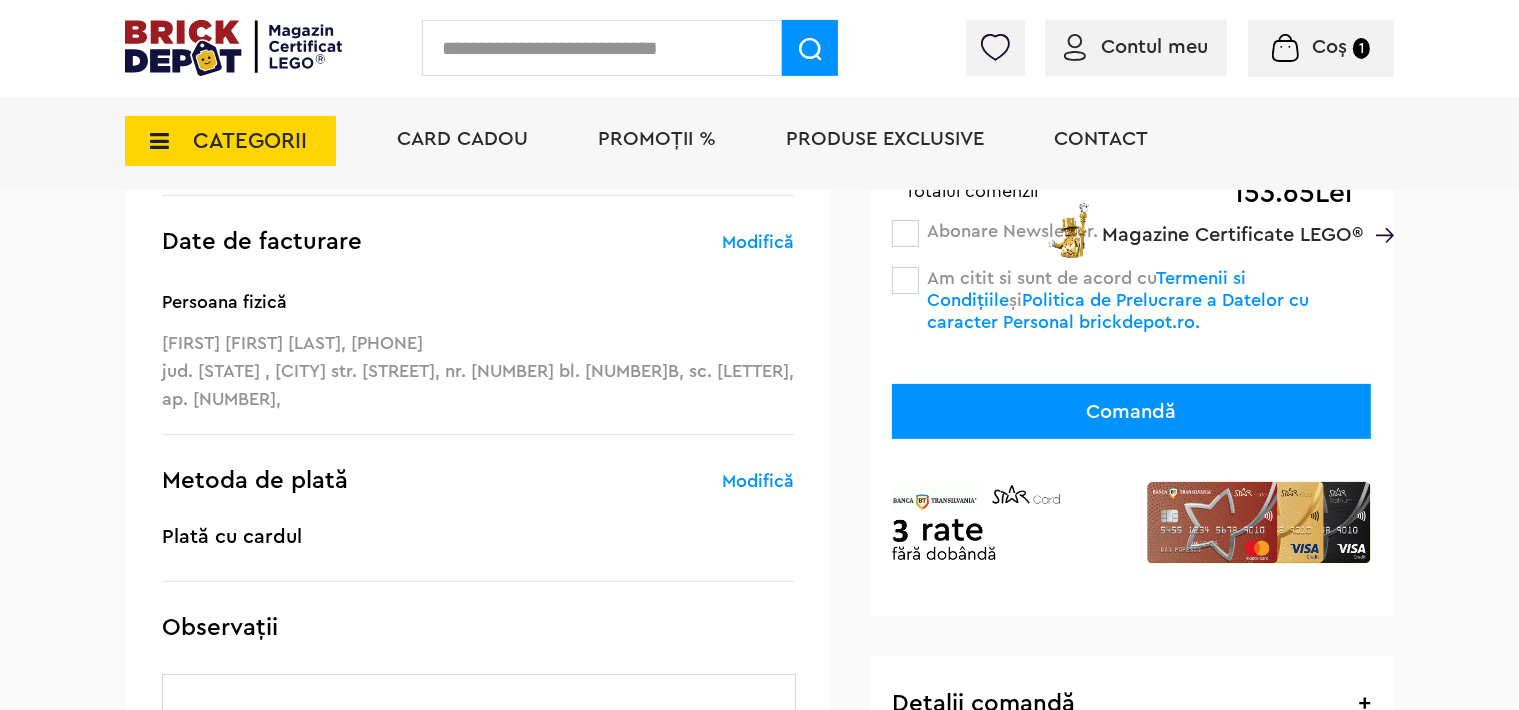 scroll, scrollTop: 422, scrollLeft: 0, axis: vertical 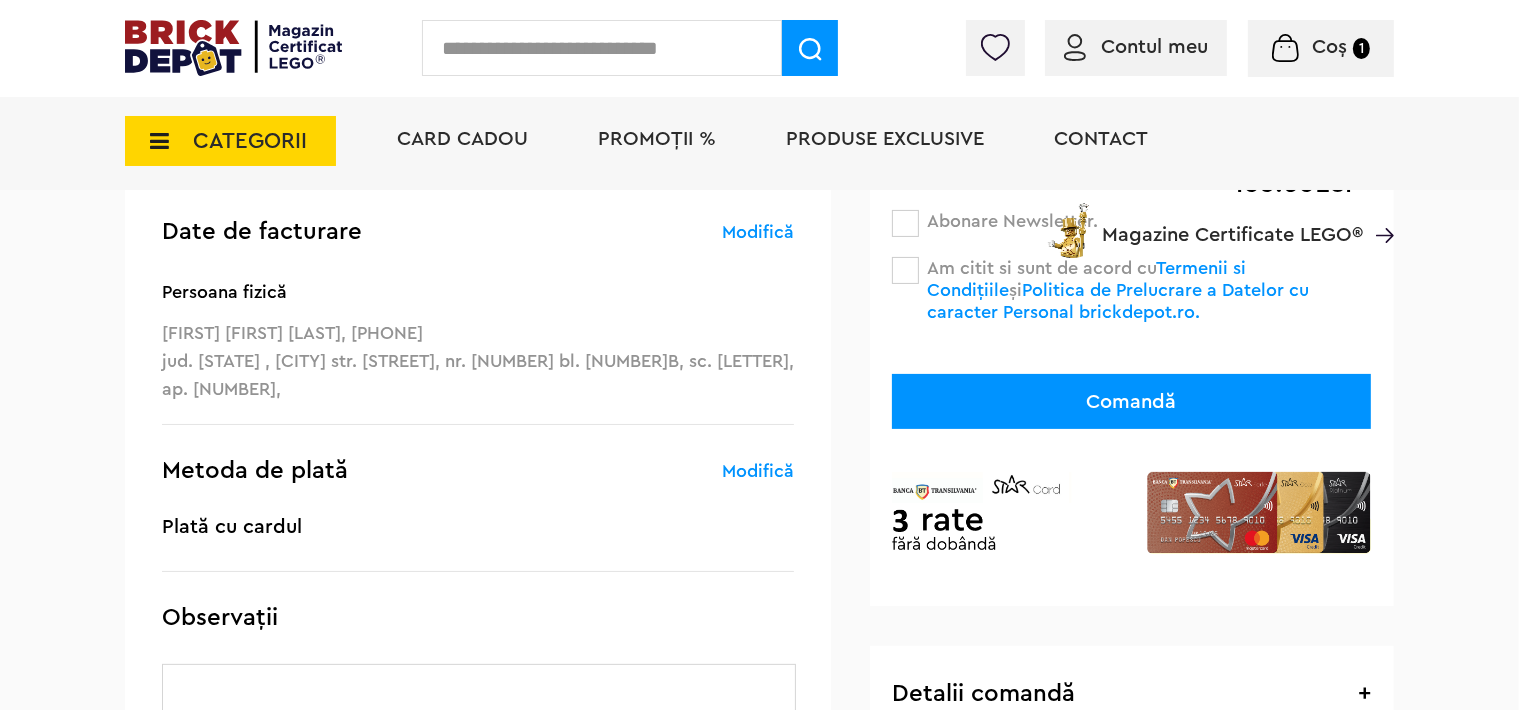 click on "Comandă" at bounding box center (1131, 401) 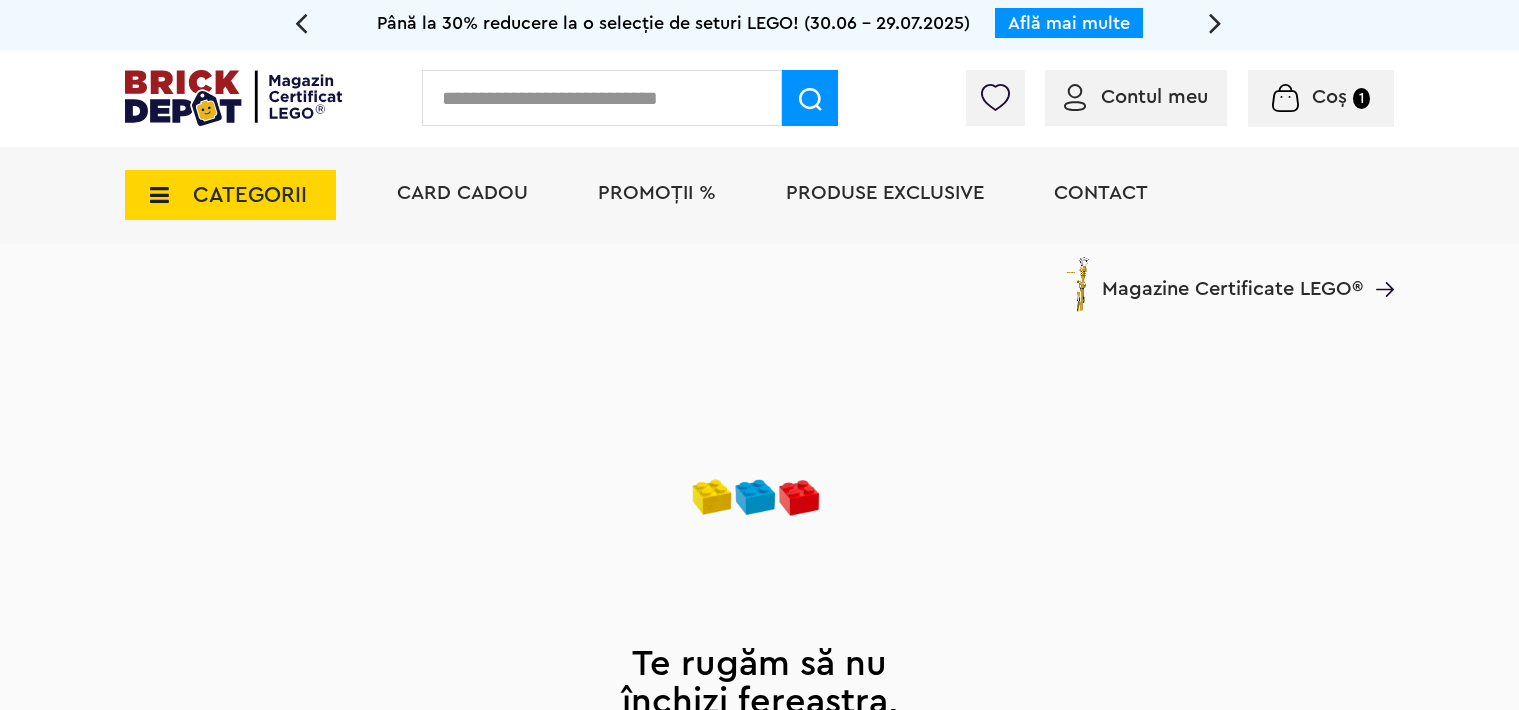 scroll, scrollTop: 0, scrollLeft: 0, axis: both 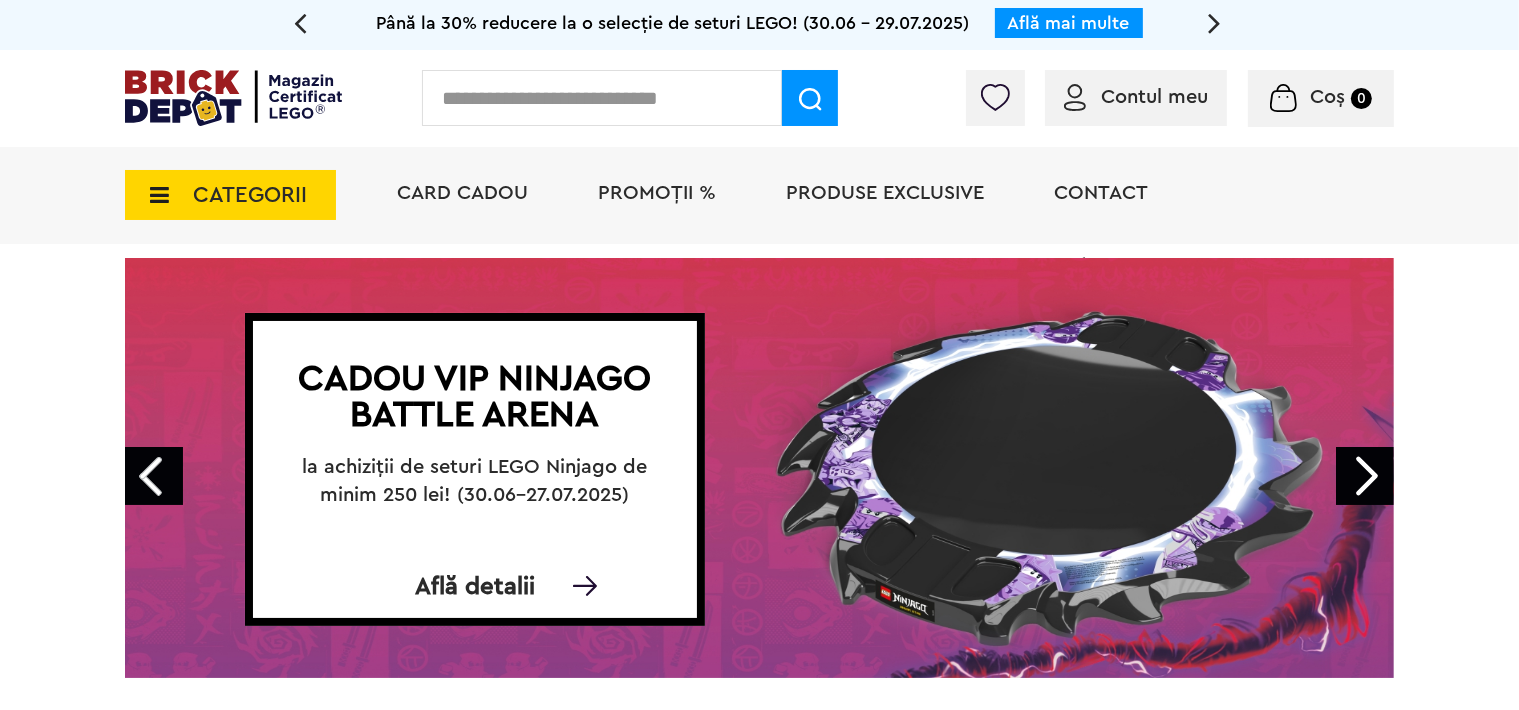 click on "CATEGORII" at bounding box center [250, 195] 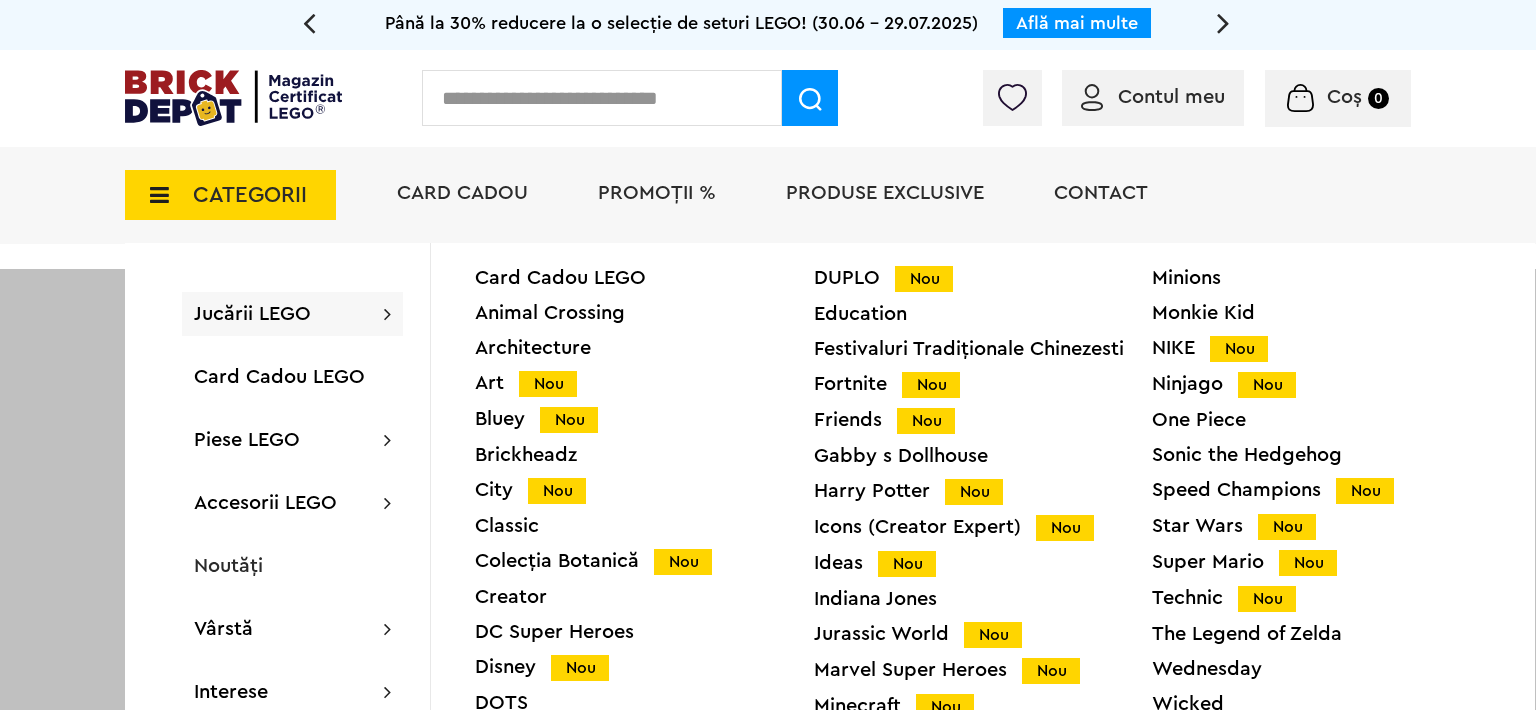click on "Speed Champions Nou" at bounding box center [1321, 490] 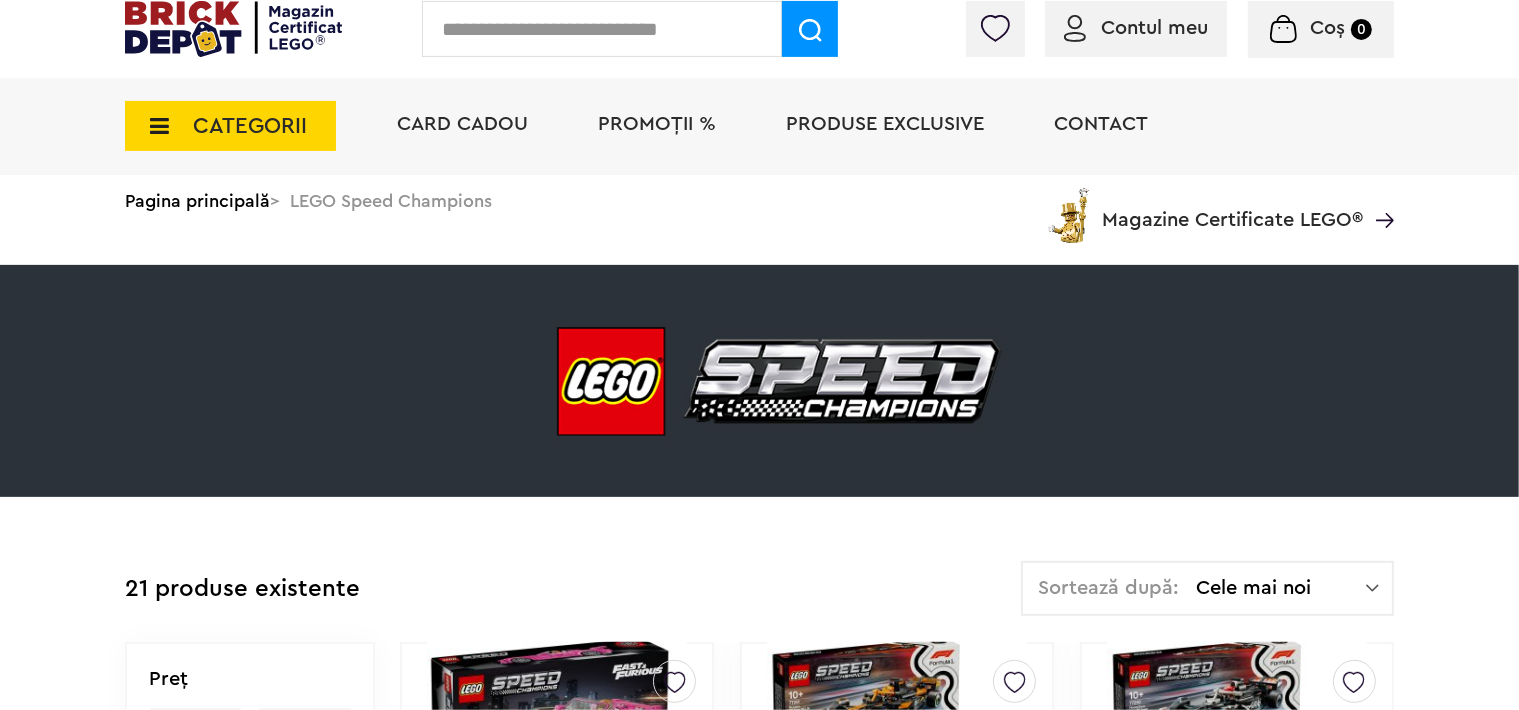 scroll, scrollTop: 0, scrollLeft: 0, axis: both 